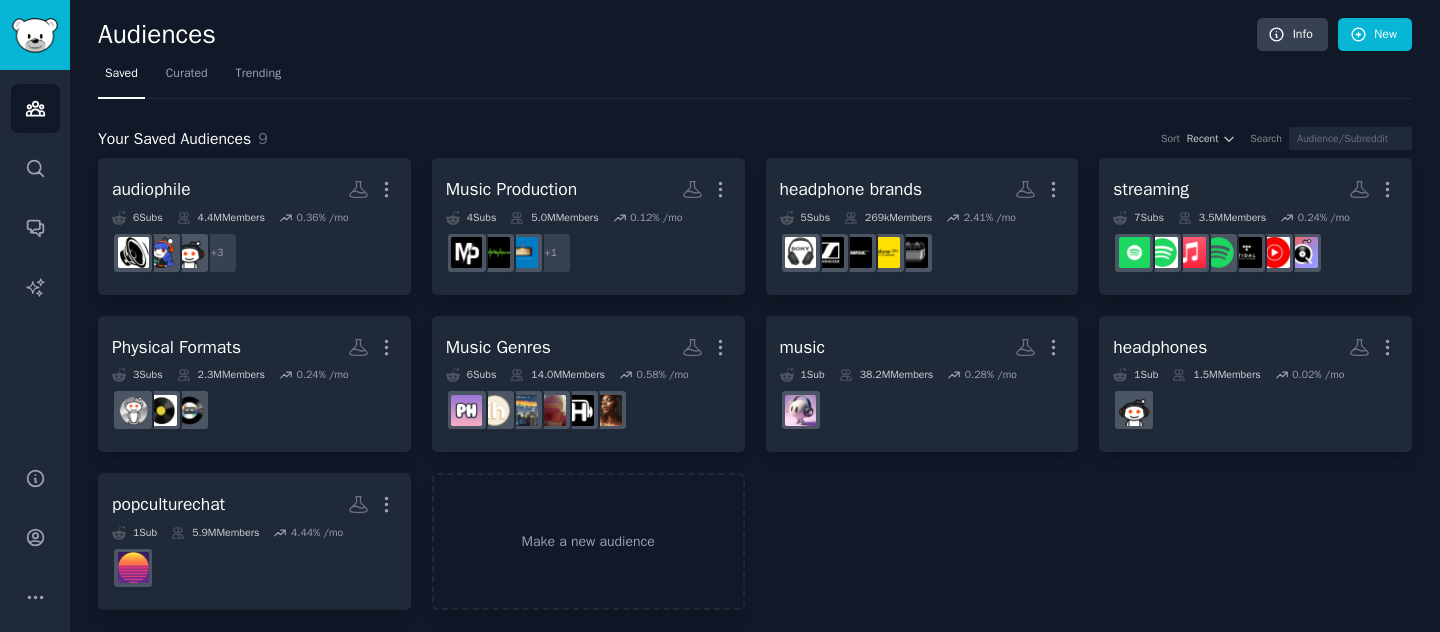scroll, scrollTop: 0, scrollLeft: 0, axis: both 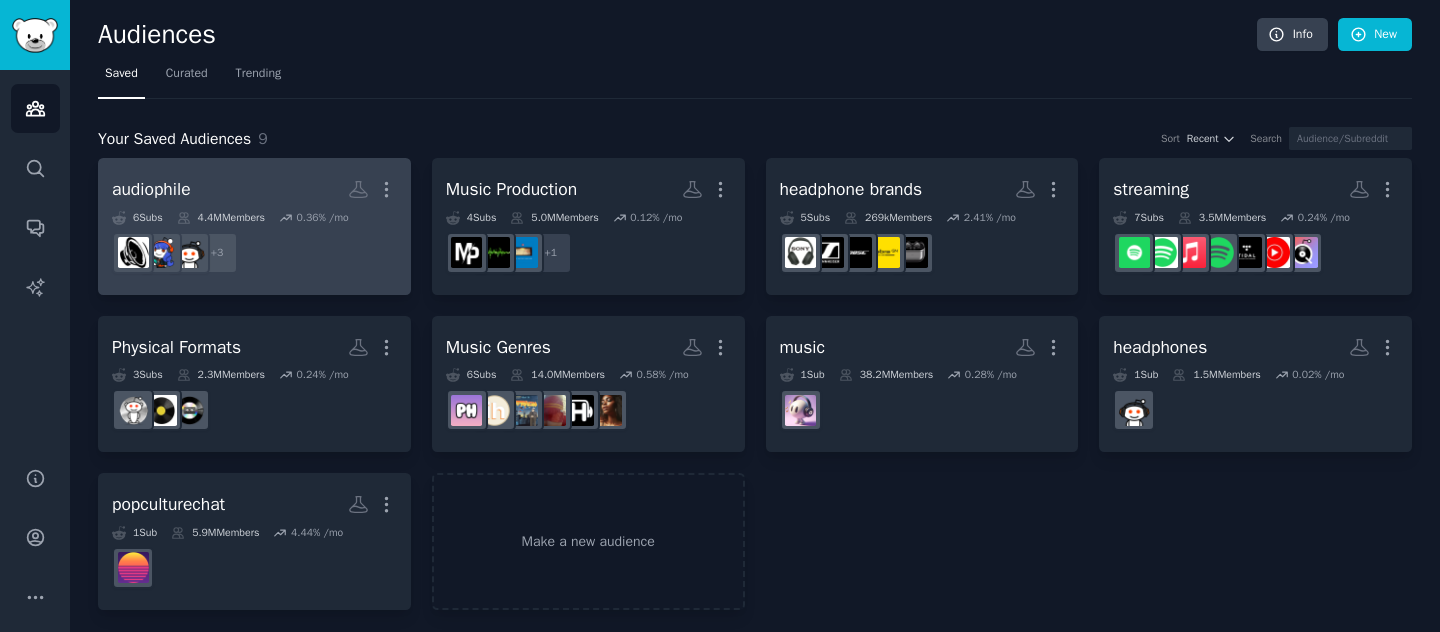 click on "audiophile More" at bounding box center [254, 189] 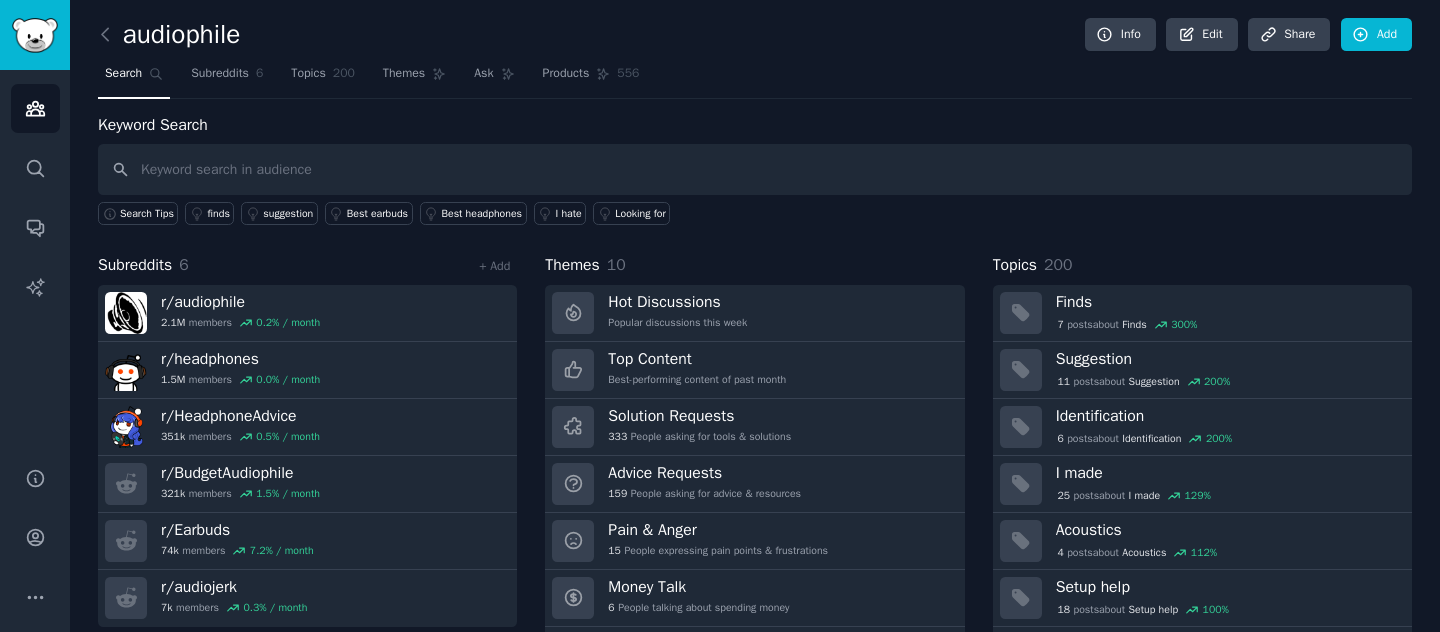 click on "Themes 10" at bounding box center [754, 265] 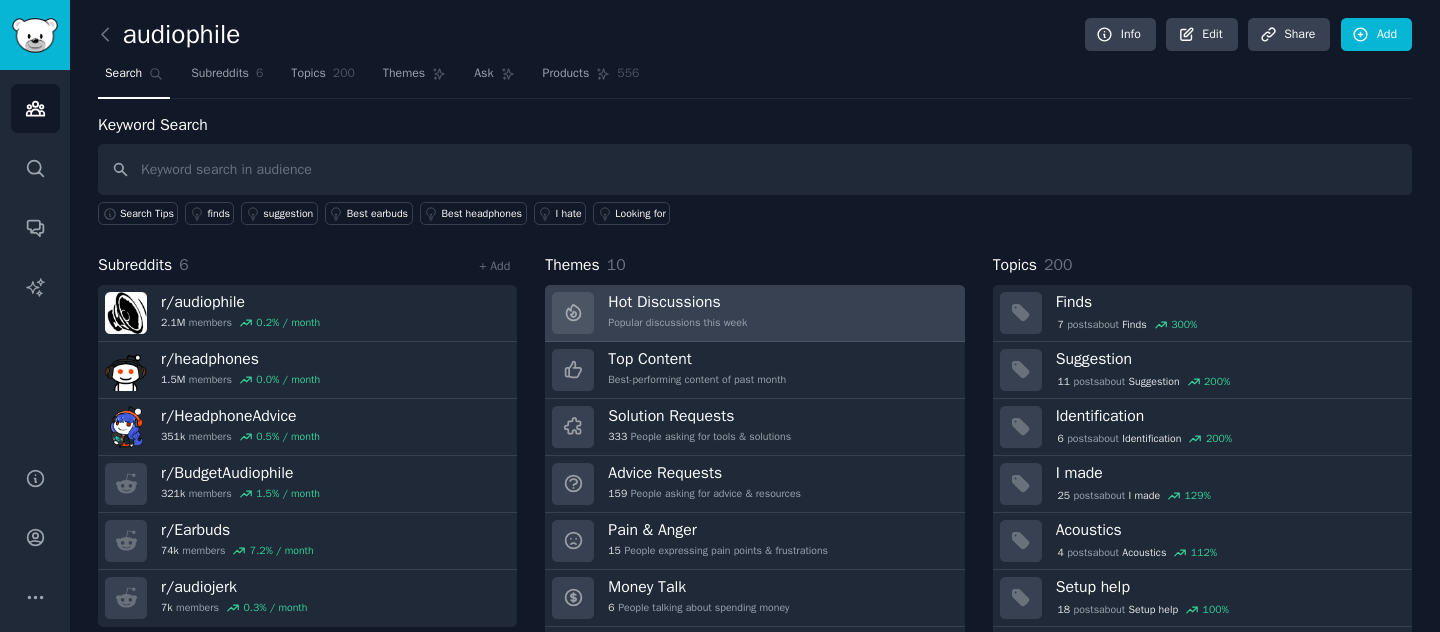 click on "Hot Discussions" at bounding box center (677, 302) 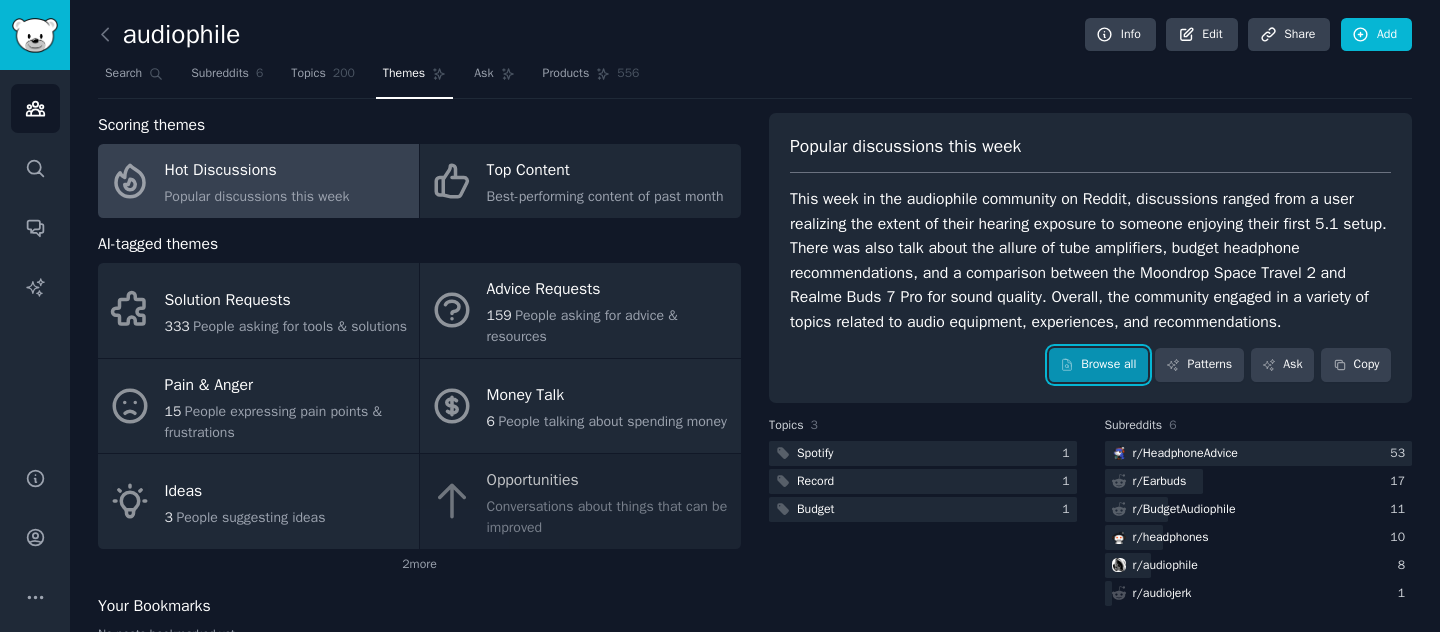 click on "Browse all" at bounding box center [1098, 365] 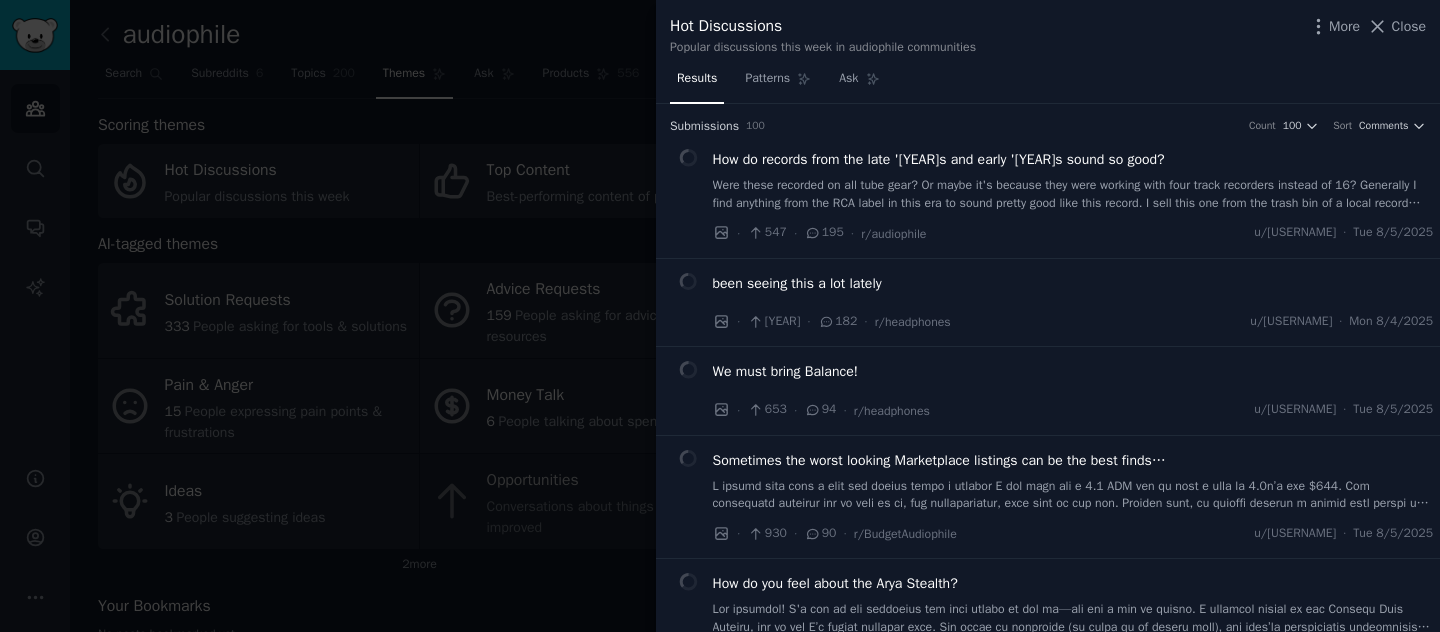 click on "Were these recorded on all tube gear? Or maybe it's because they were working with four track recorders instead of 16?​ Generally I find anything from the RCA label in this era to sound pretty good like this record. I sell this one from the trash bin of a local record store. I  like a lot of these Mancini records. Most have this nice audiophile sound..." at bounding box center [1073, 194] 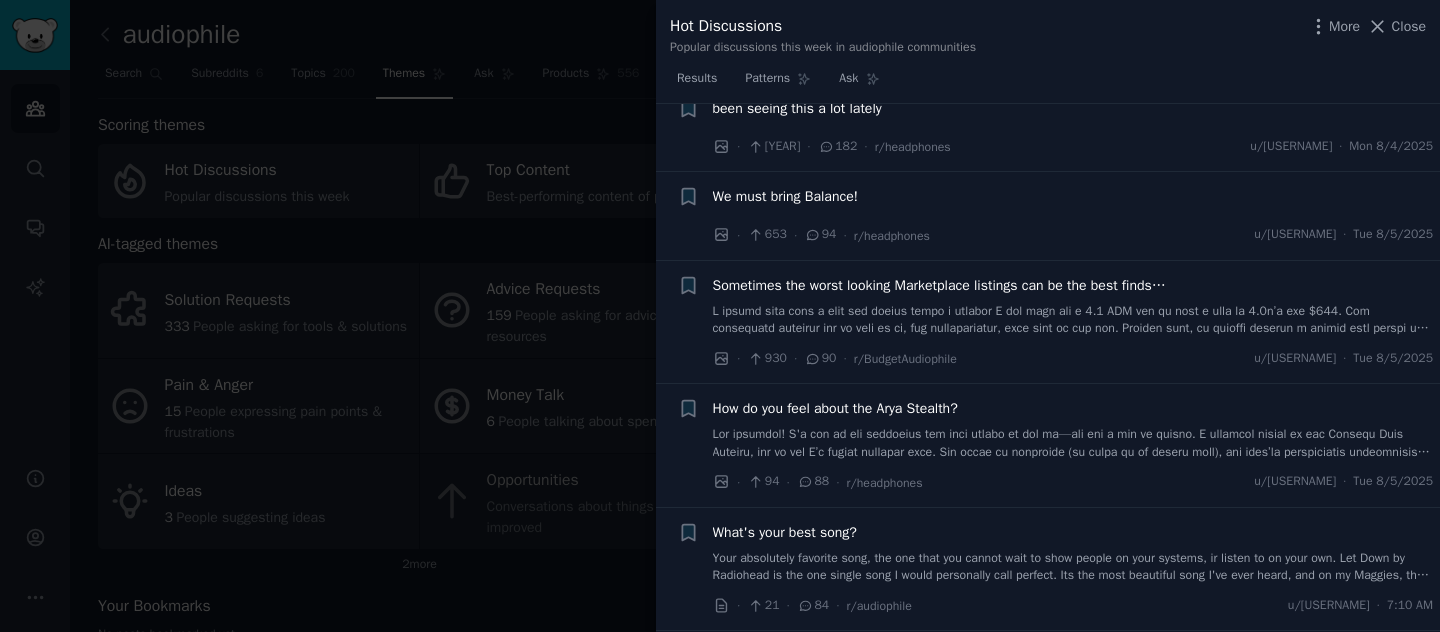 click on "been seeing this a lot lately" at bounding box center [797, 108] 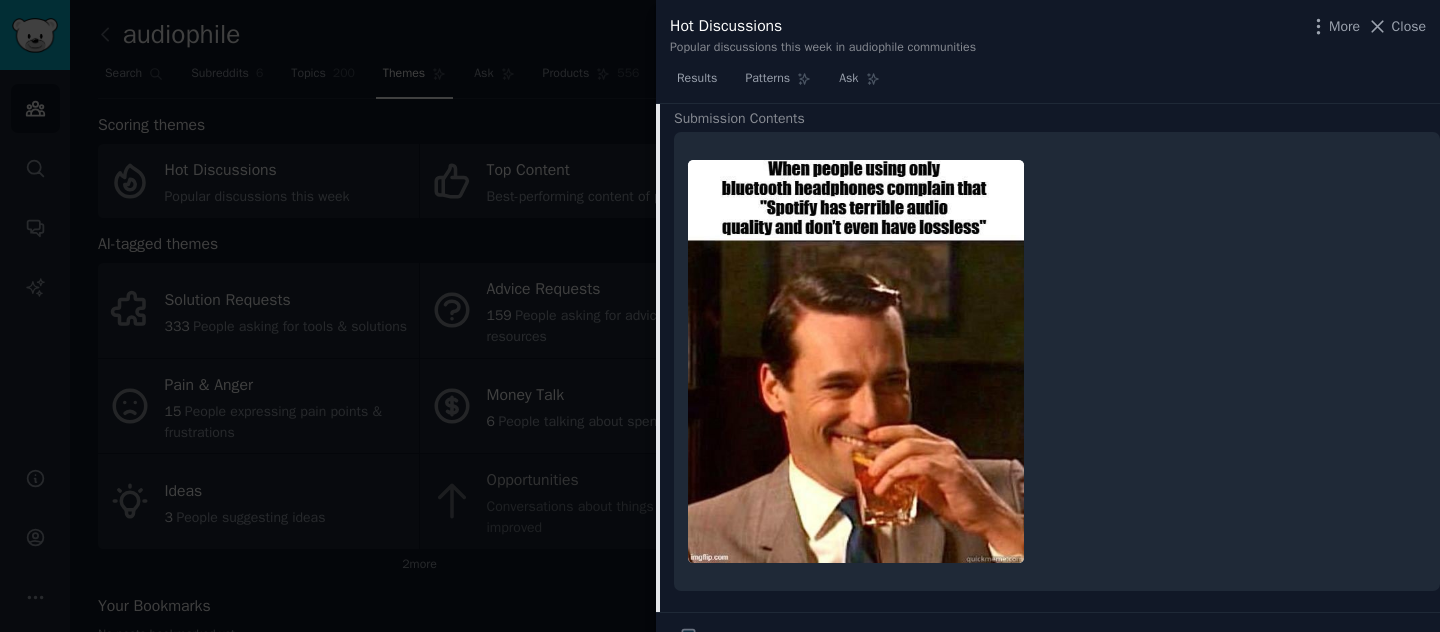 scroll, scrollTop: 306, scrollLeft: 0, axis: vertical 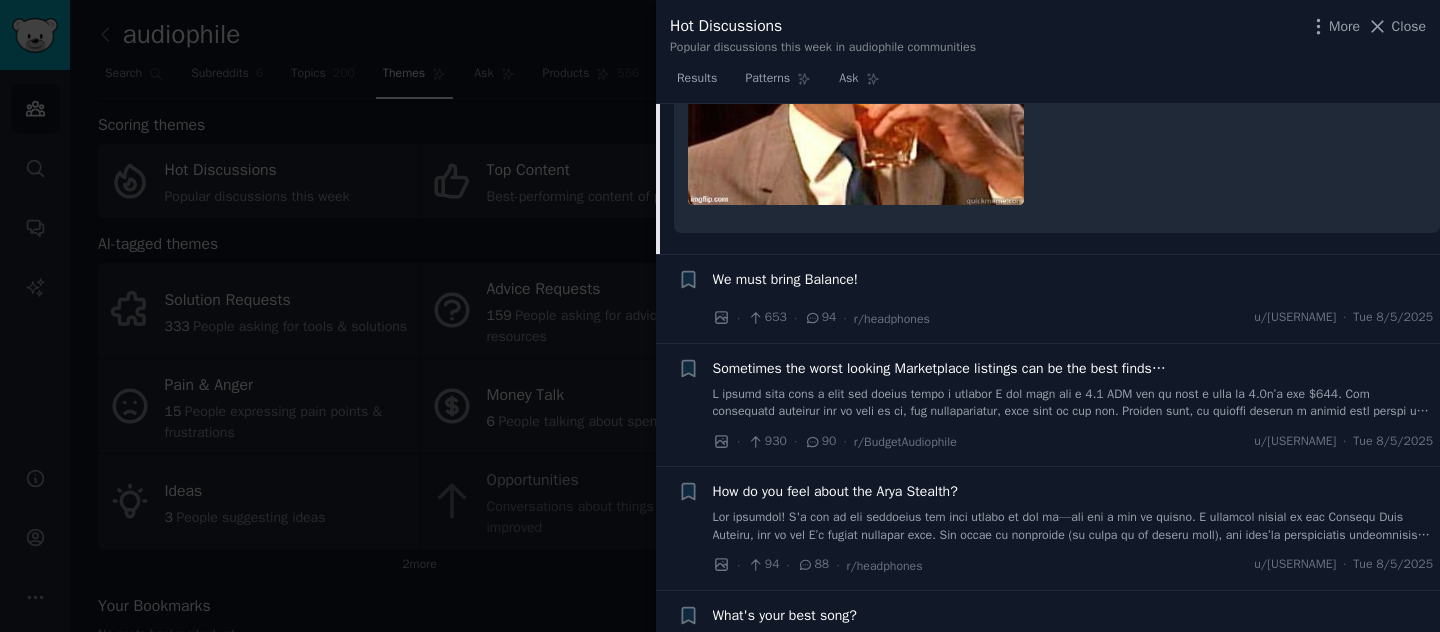 click on "We must bring Balance!" at bounding box center (785, 279) 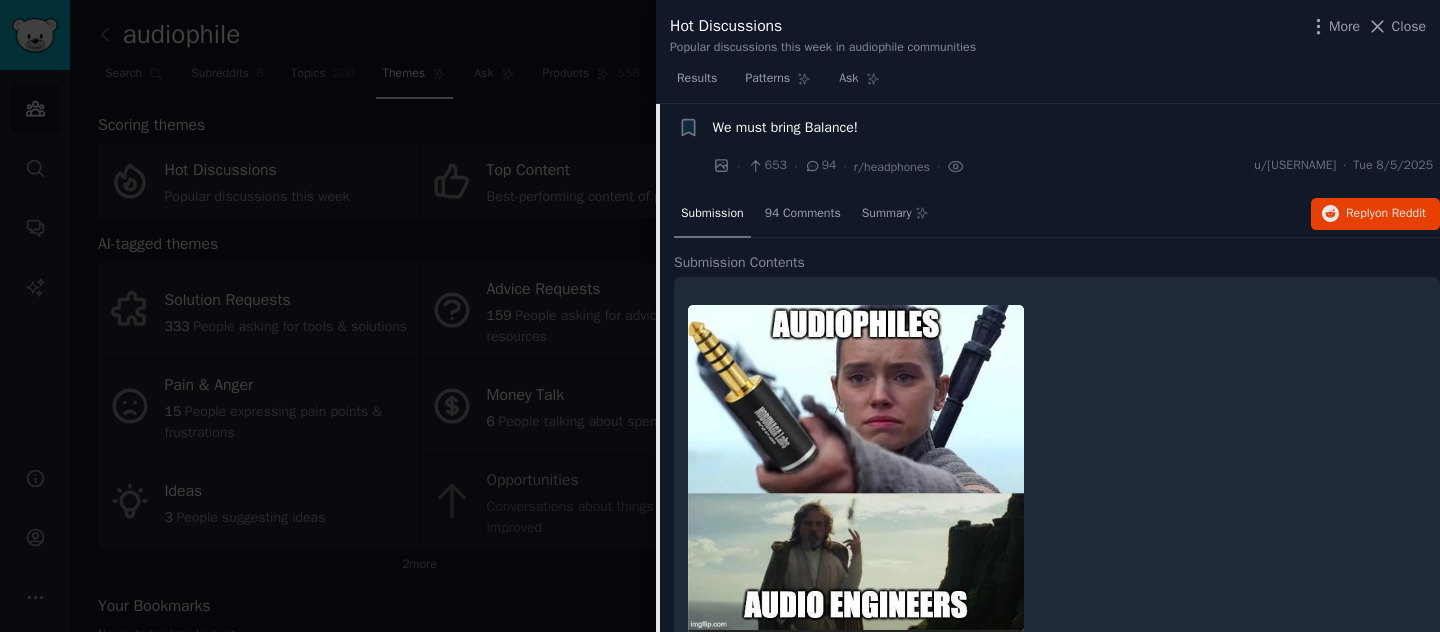 scroll, scrollTop: 188, scrollLeft: 0, axis: vertical 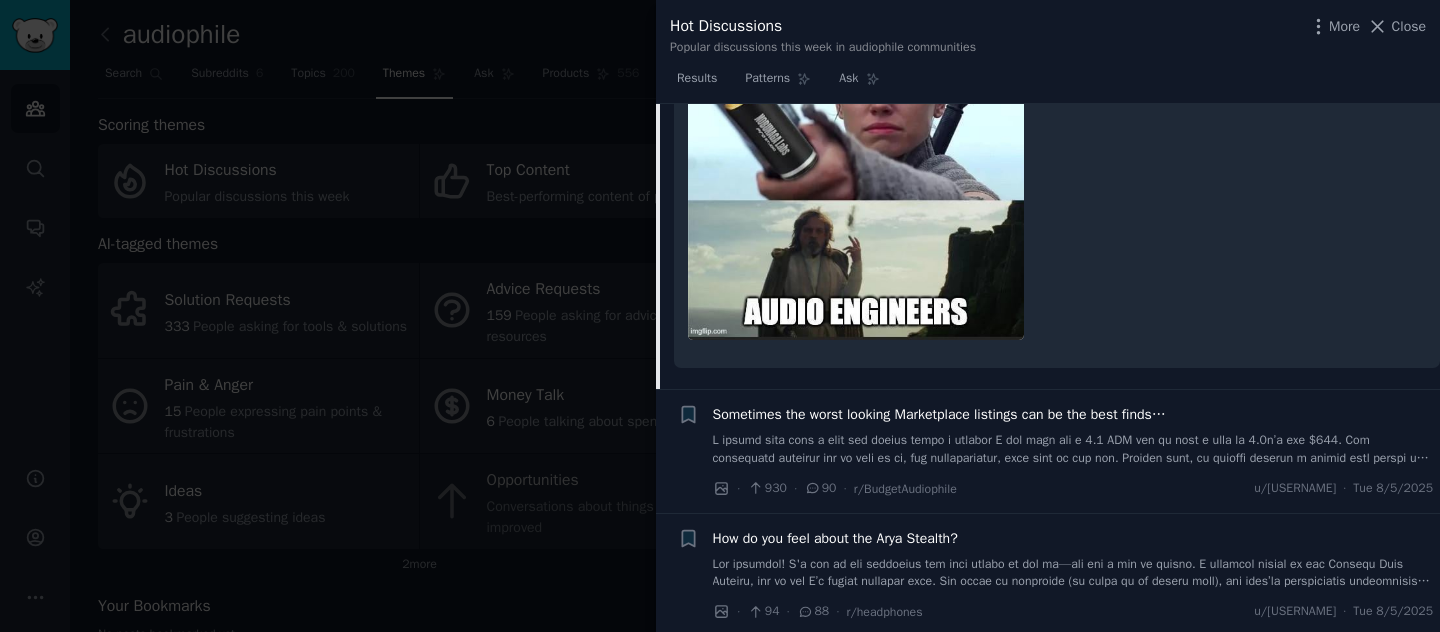click on "Sometimes the worst looking Marketplace listings can be the best finds…" at bounding box center [939, 414] 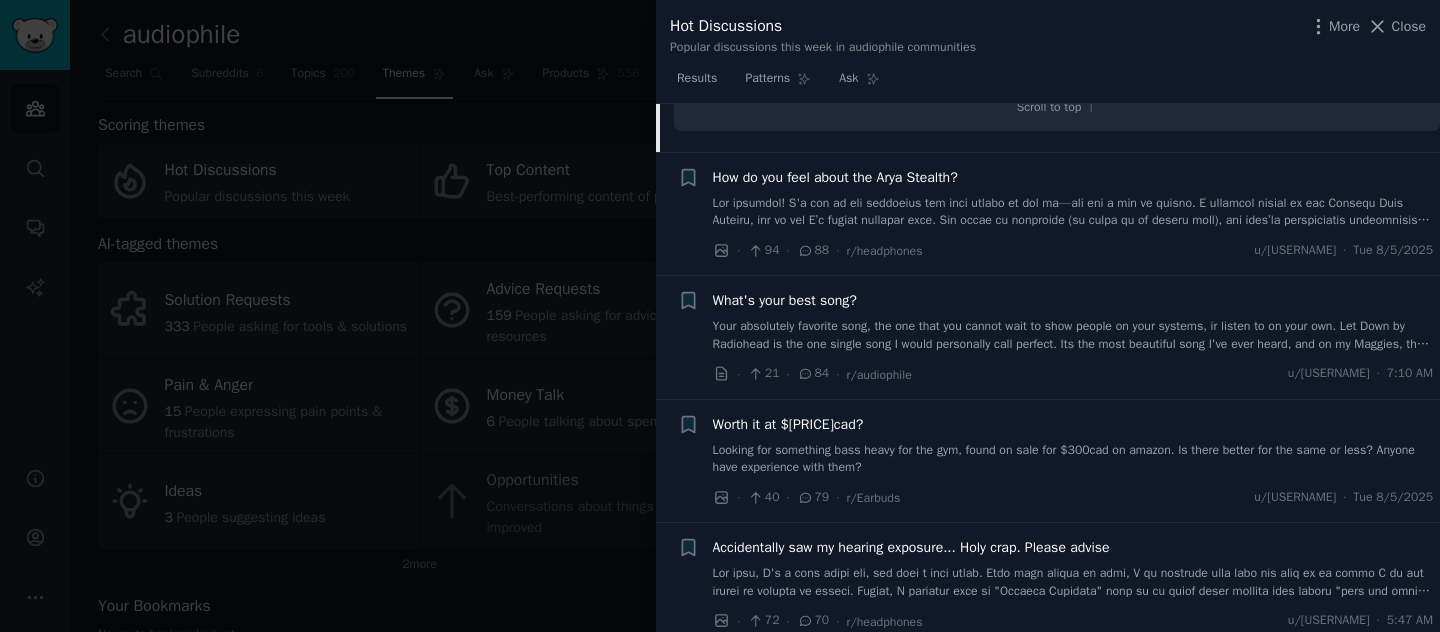 scroll, scrollTop: 2237, scrollLeft: 0, axis: vertical 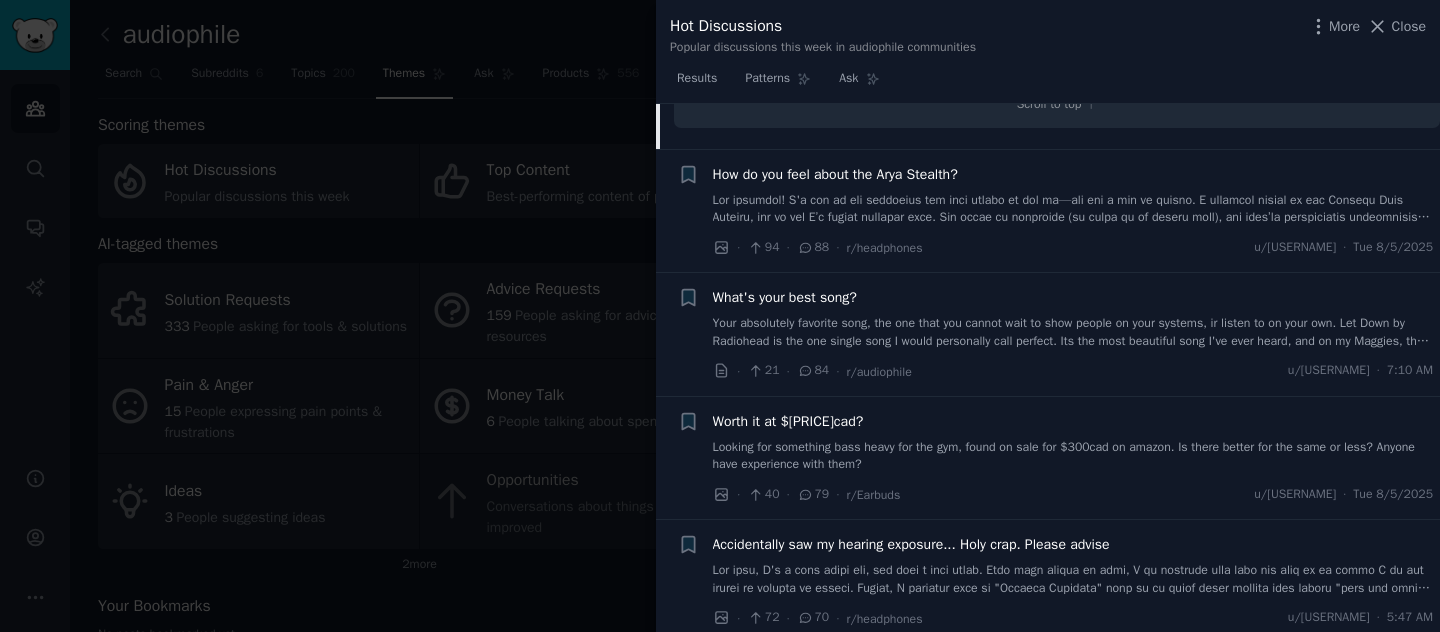 click on "How do you feel about the Arya Stealth?" at bounding box center (835, 174) 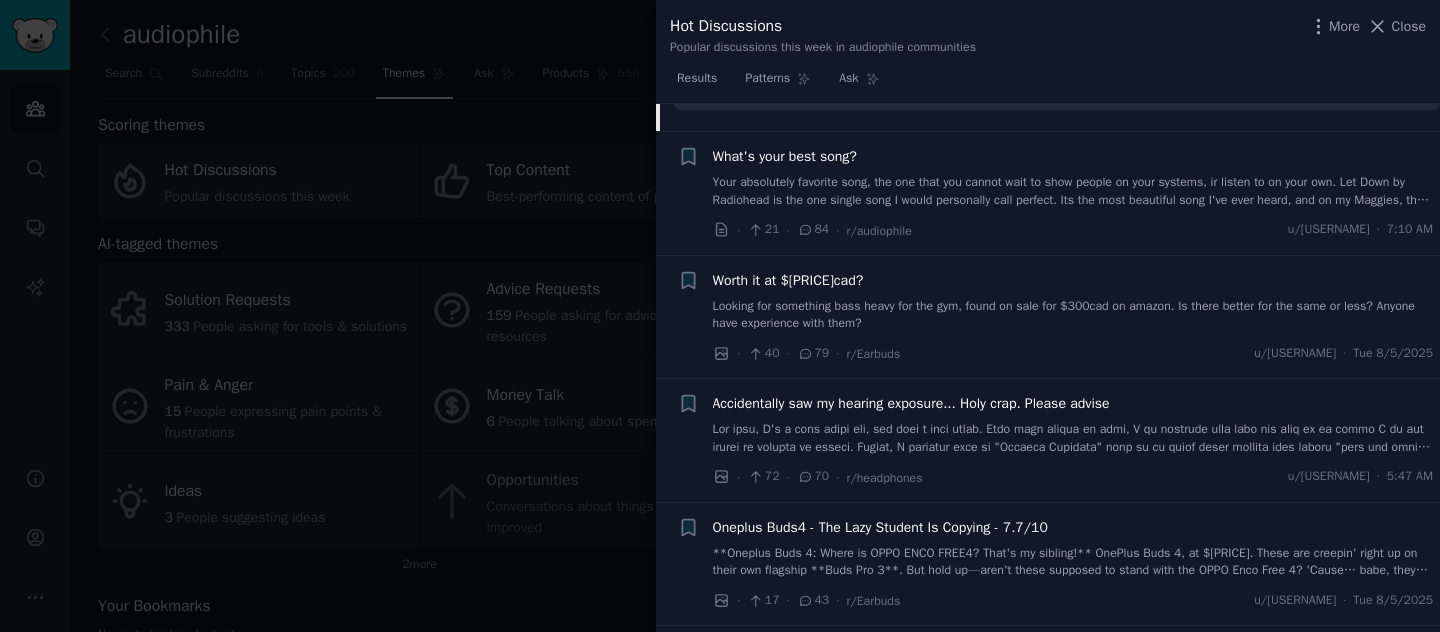 scroll, scrollTop: 1531, scrollLeft: 0, axis: vertical 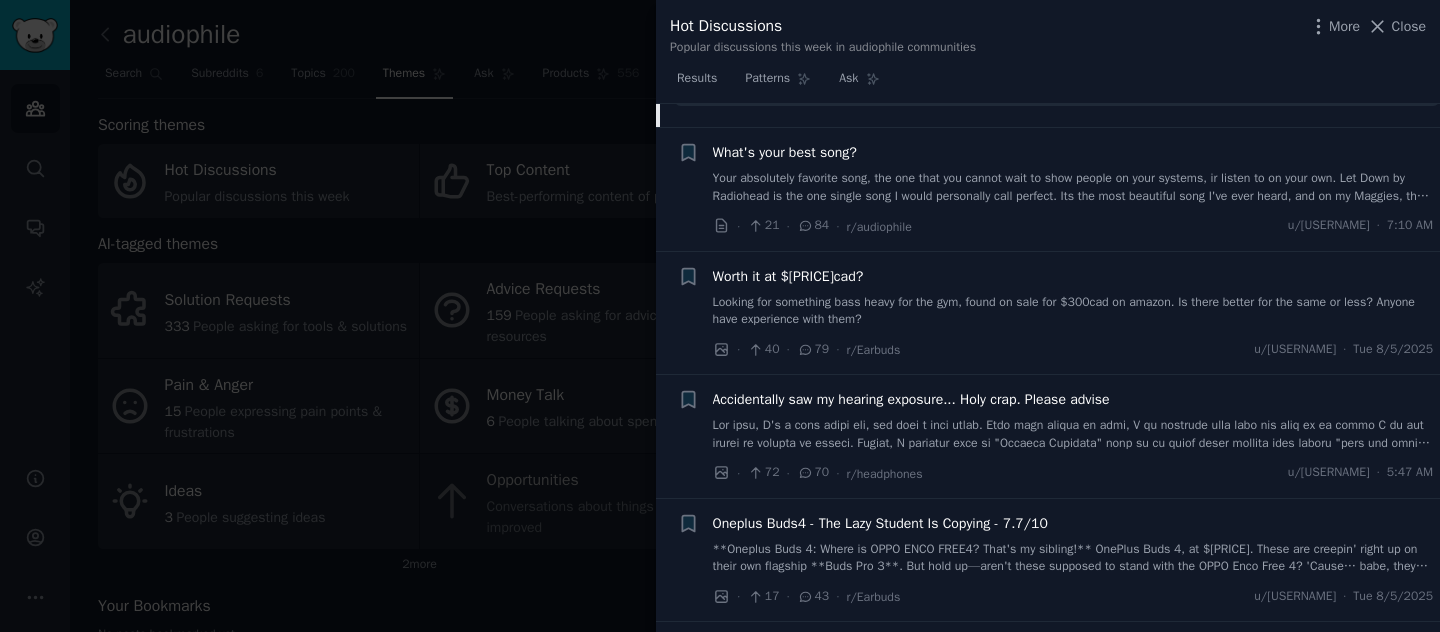 click on "Worth it at $[PRICE]cad?" at bounding box center [788, 276] 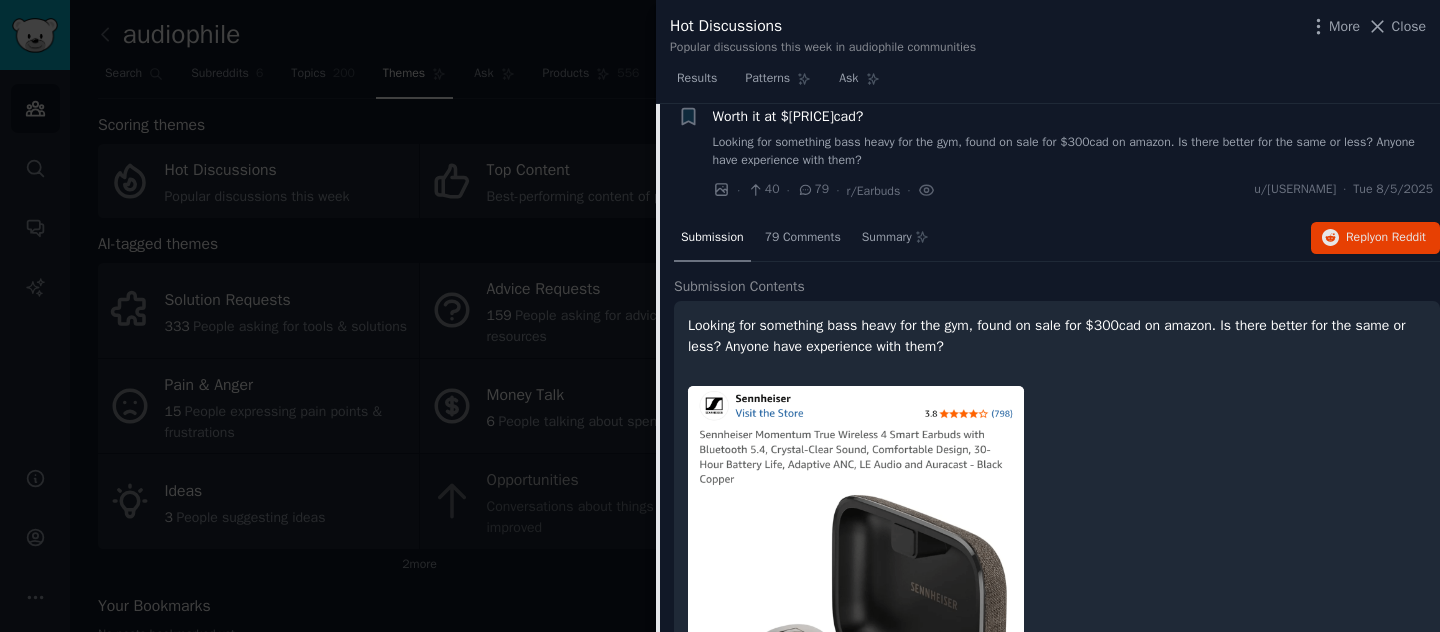 scroll, scrollTop: 702, scrollLeft: 0, axis: vertical 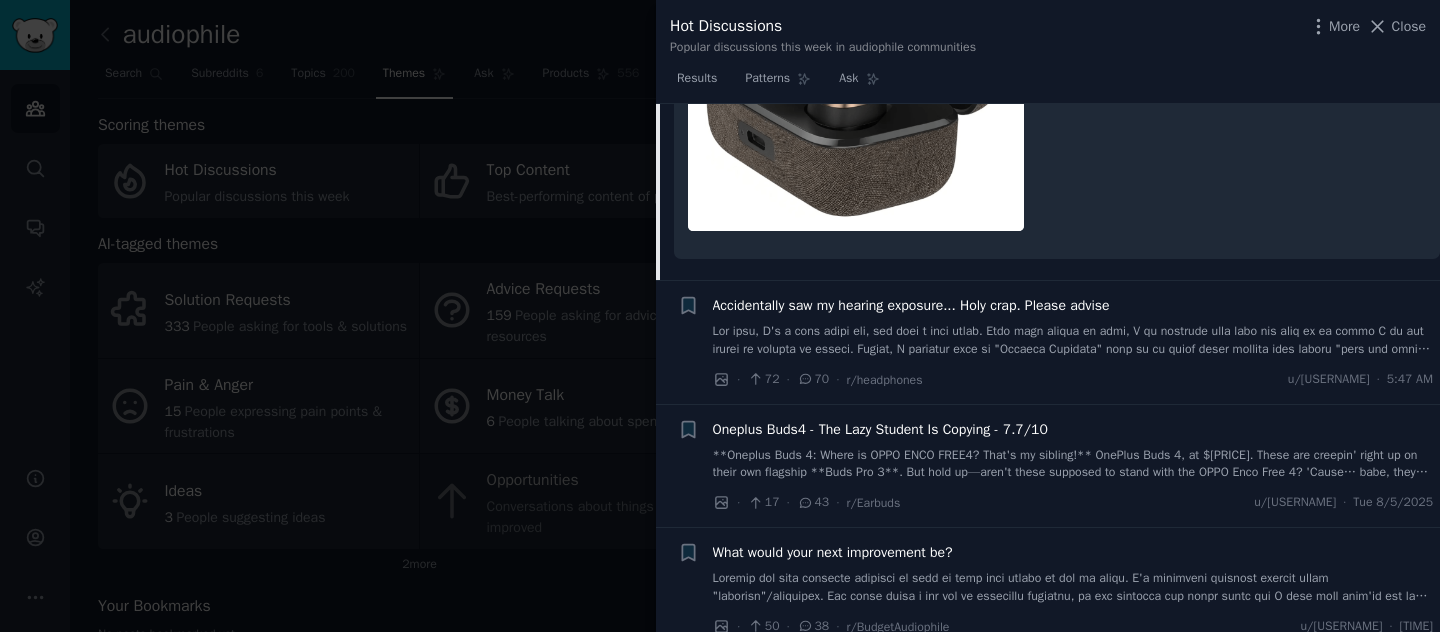 click on "Accidentally saw my hearing exposure... Holy crap. Please advise" at bounding box center (911, 305) 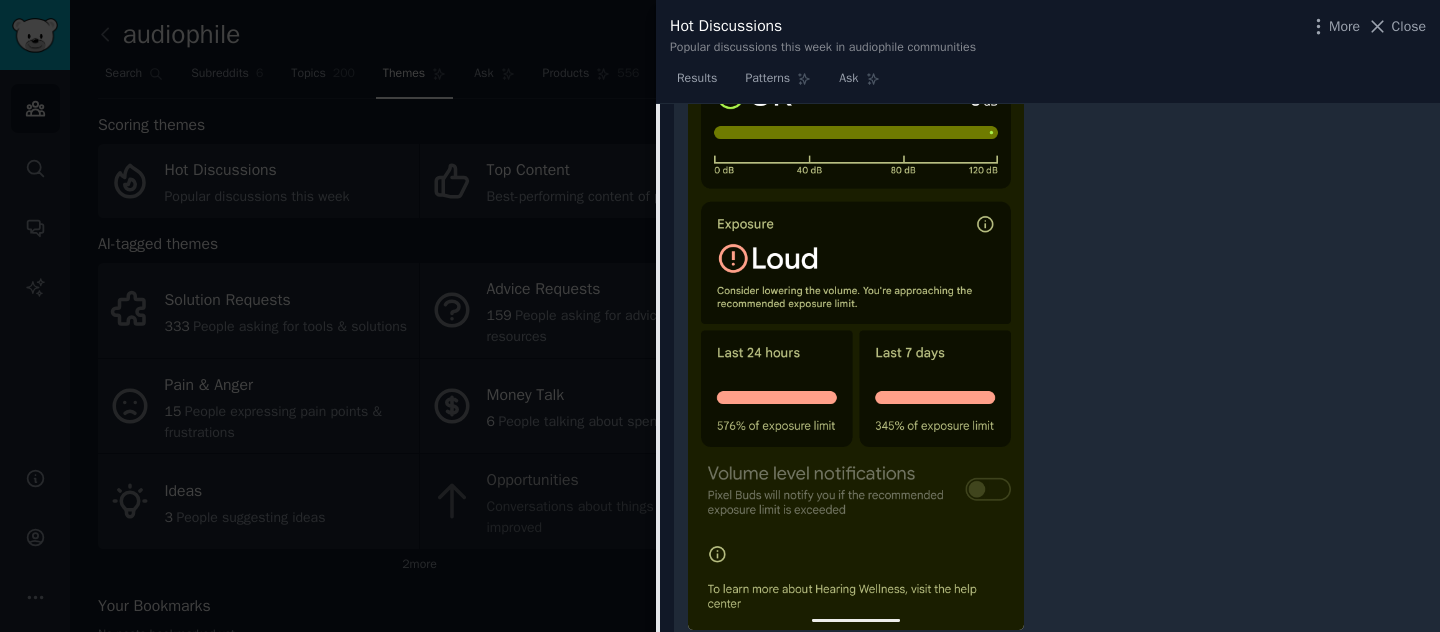 scroll, scrollTop: 1829, scrollLeft: 0, axis: vertical 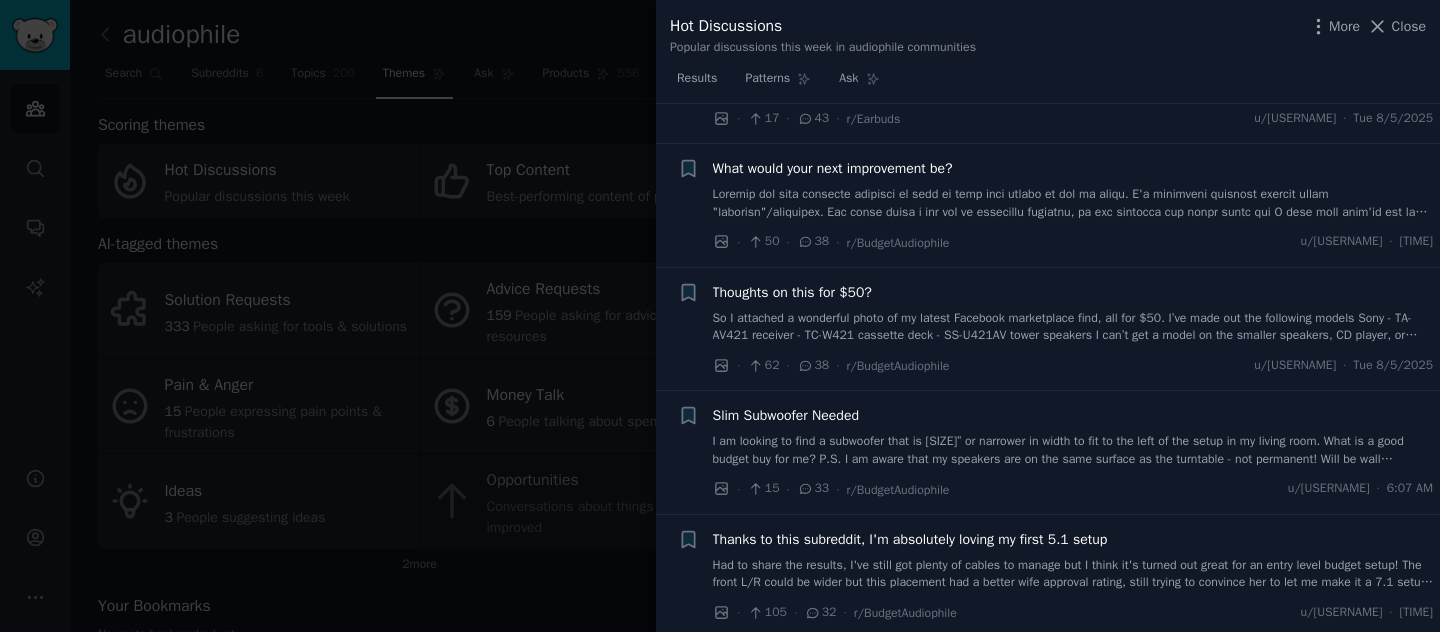 click at bounding box center [1073, 203] 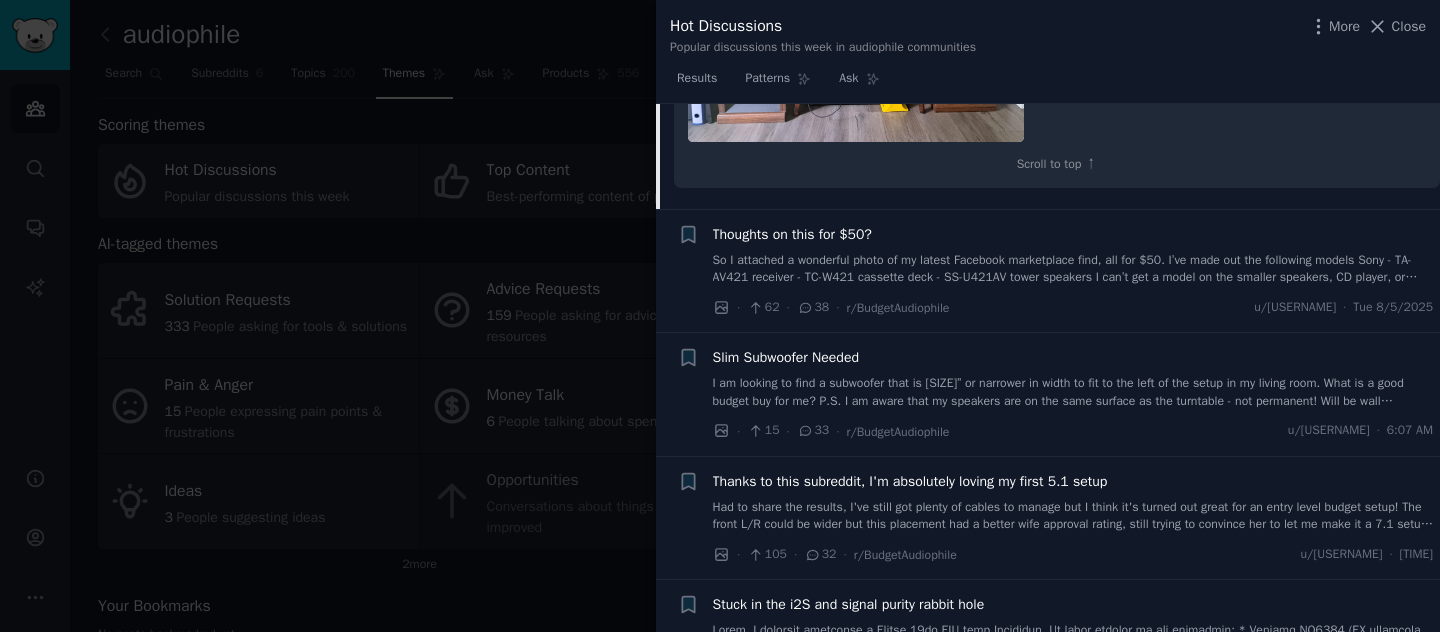 scroll, scrollTop: 1880, scrollLeft: 0, axis: vertical 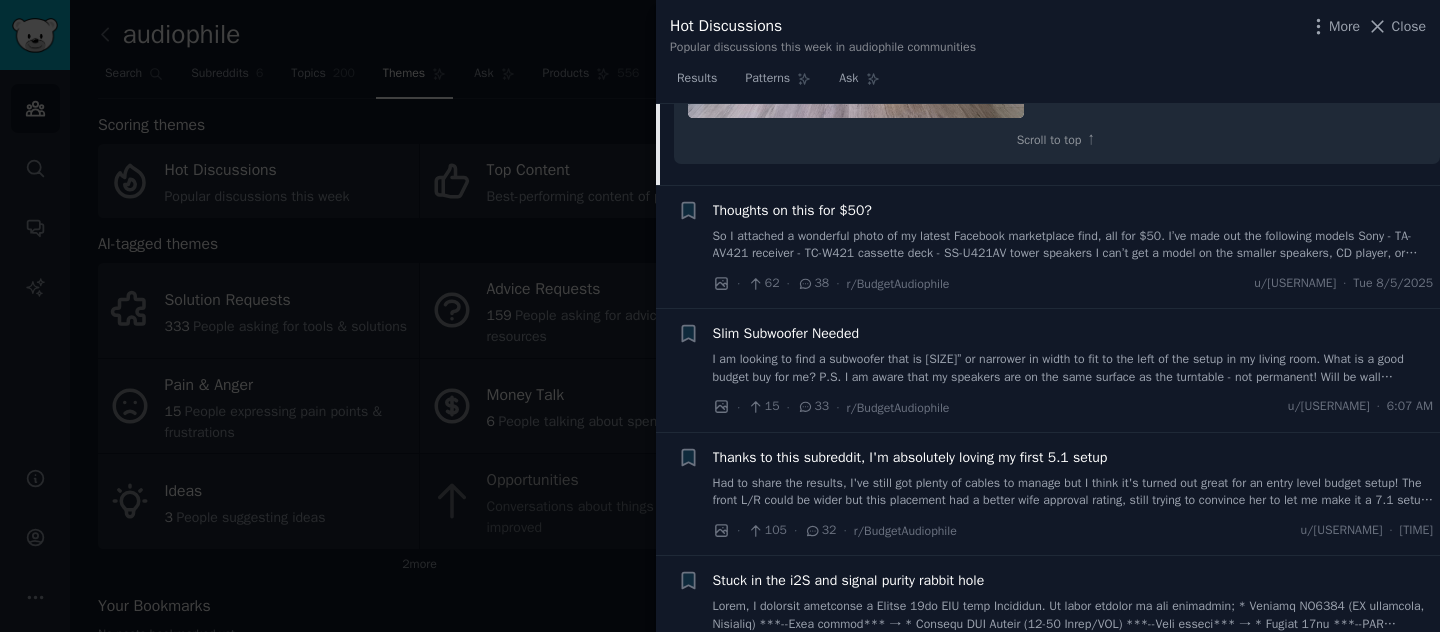 click on "So I attached a wonderful photo of my latest Facebook marketplace find, all for $50. I’ve made out the following models
Sony
- TA-AV421 receiver
- TC-W421 cassette deck
- SS-U421AV tower speakers
I can’t get a model on the smaller speakers, CD player, or tuner. I’m assuming all of these came as a set. I also don’t care about the record player, as I mostly use CD’s
Thoughts on the setup? Are the speakers worth it, or should I get a better pair of speakers?" at bounding box center [1073, 245] 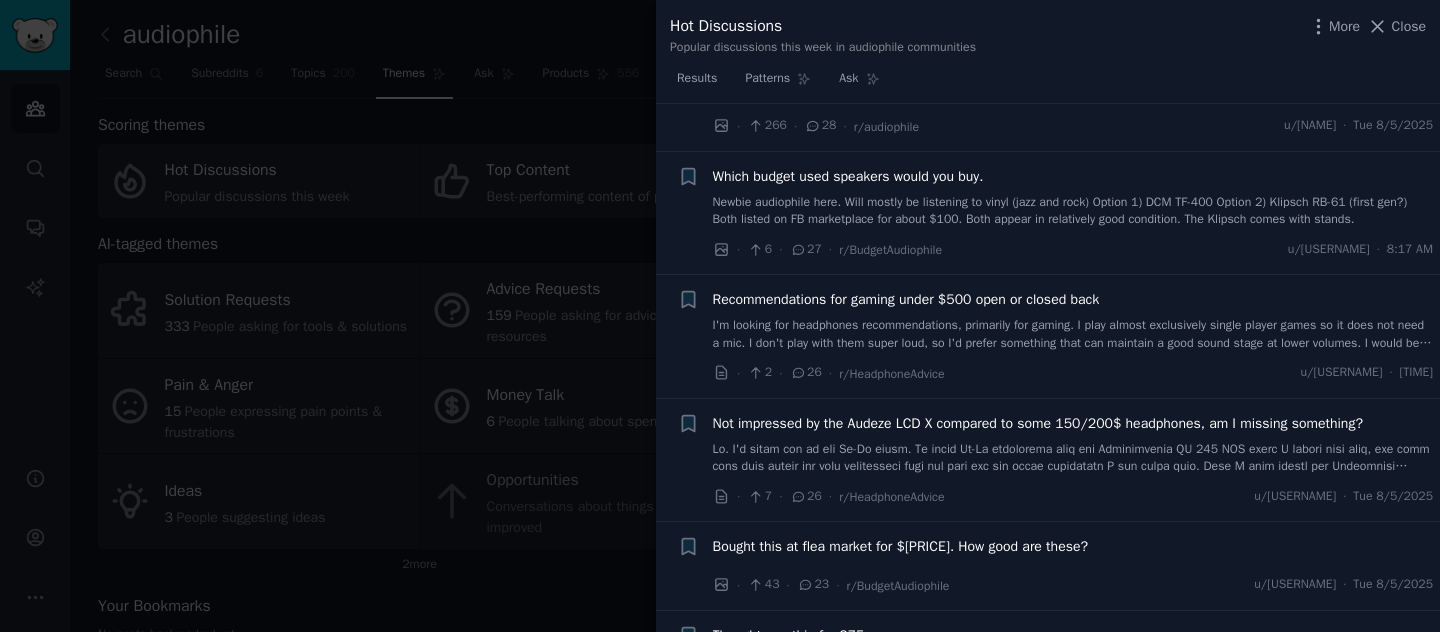 scroll, scrollTop: 1988, scrollLeft: 0, axis: vertical 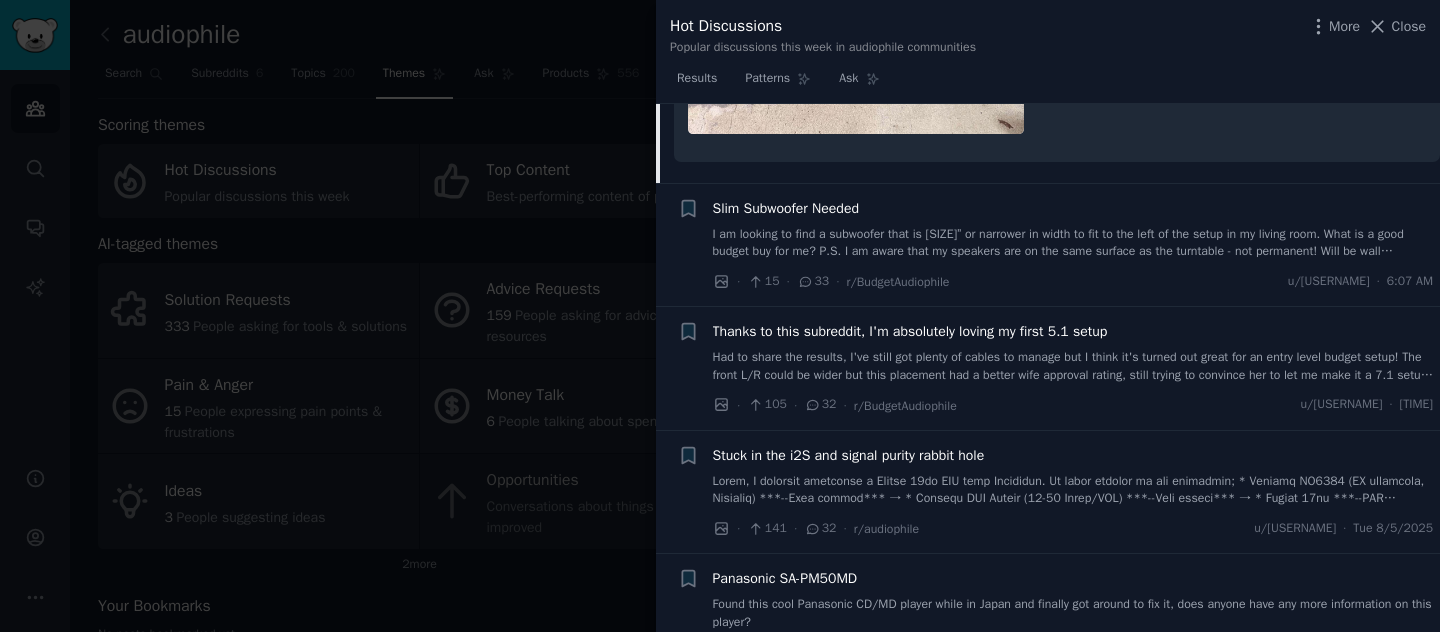 click on "Thanks to this subreddit, I'm absolutely loving my first 5.1 setup Had to share the results, I've still got plenty of cables to manage but I think it's turned out great for an entry level budget setup! The front L/R could be wider but this placement had a better wife approval rating, still trying to convince her to let me make it a 7.1 setup! Thanks for all the advice!
Setup:
Yamaha RX-V1600 + Onkyo SKC-100 5 speaker setup $50
Speakercraft BassX-10 subwoofer $50
The turntable is a Crosley CR6232A-BR" at bounding box center (1073, 352) 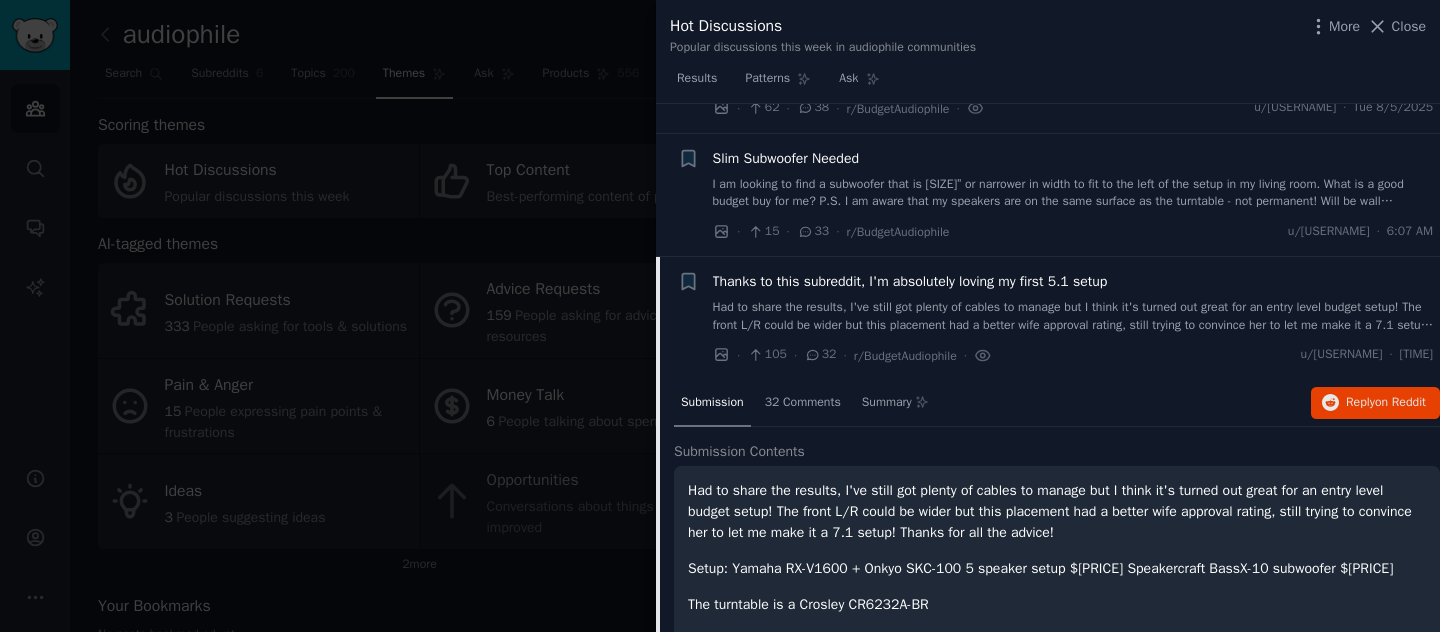 scroll, scrollTop: 1281, scrollLeft: 0, axis: vertical 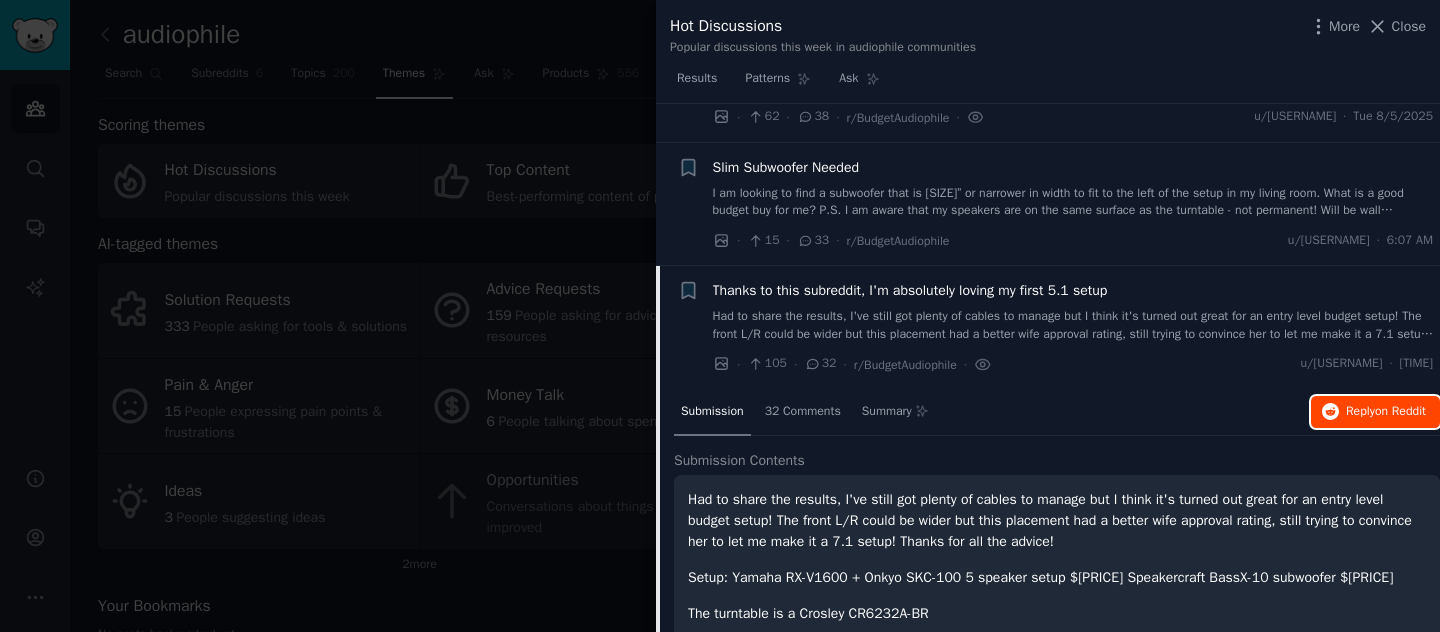 click on "on Reddit" at bounding box center [1400, 411] 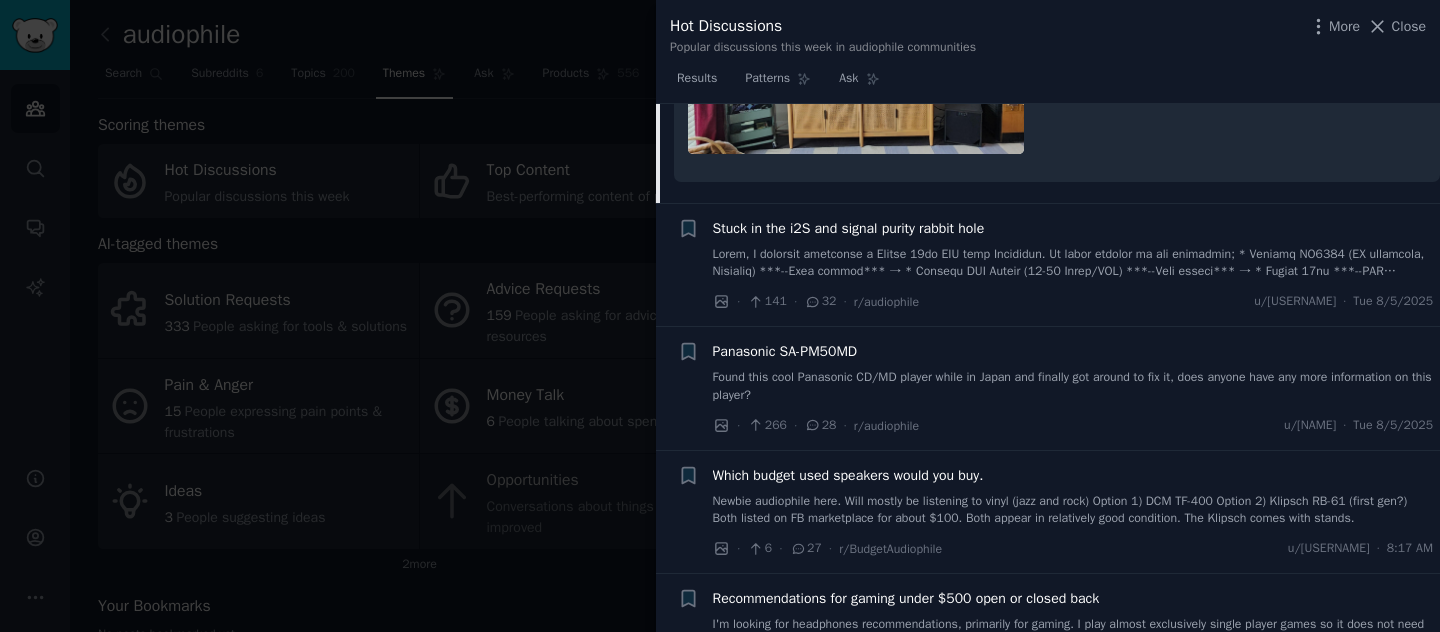 scroll, scrollTop: 2008, scrollLeft: 0, axis: vertical 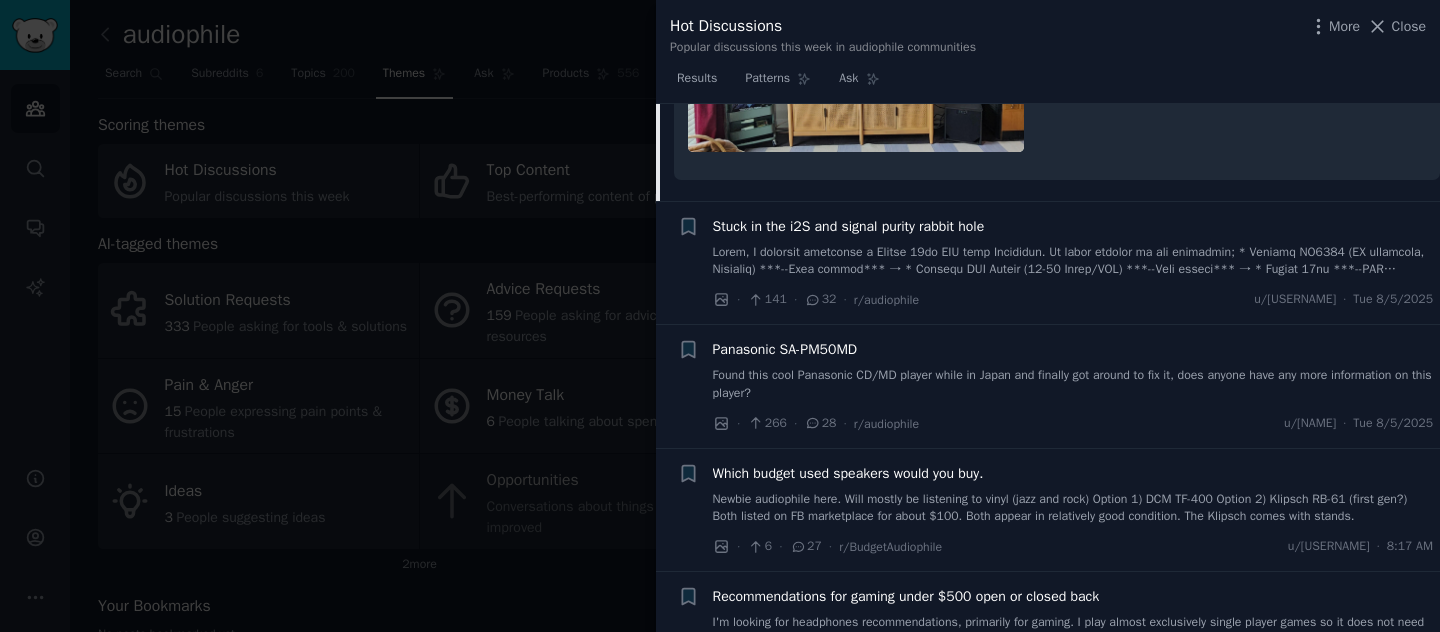 click at bounding box center [1073, 261] 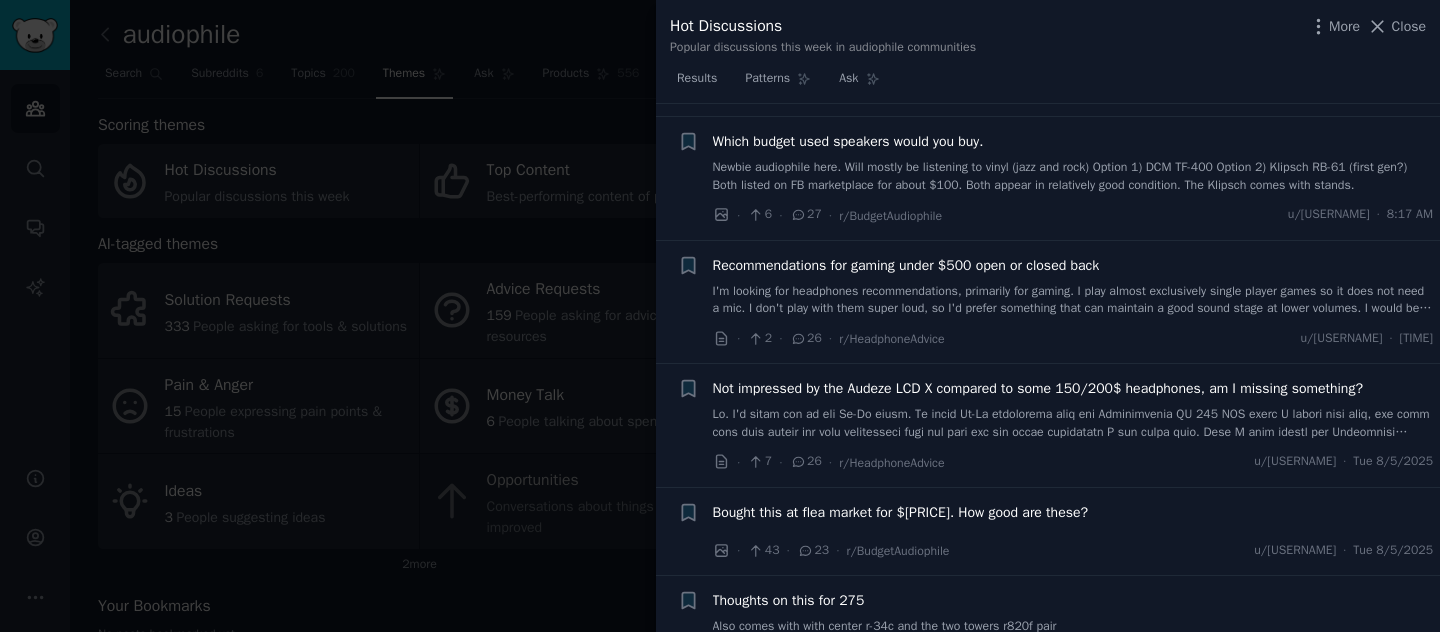 click on "Which budget used speakers would you buy." at bounding box center (848, 141) 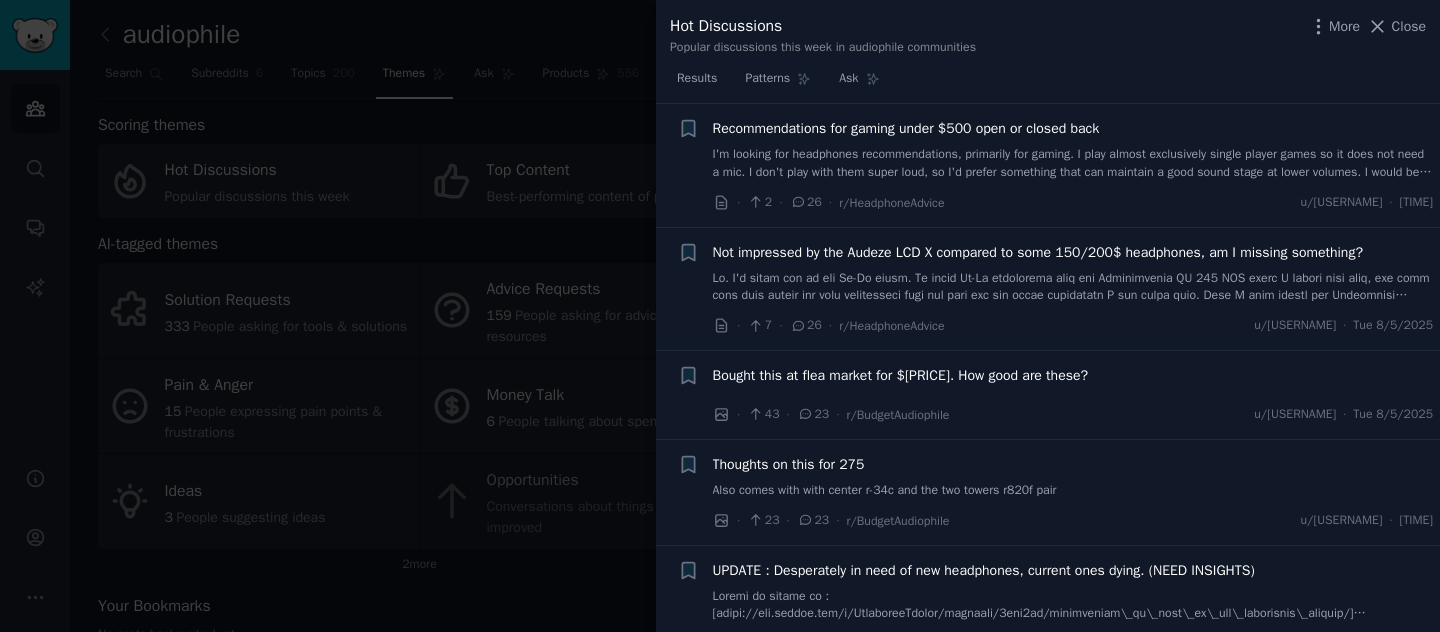 scroll, scrollTop: 2469, scrollLeft: 0, axis: vertical 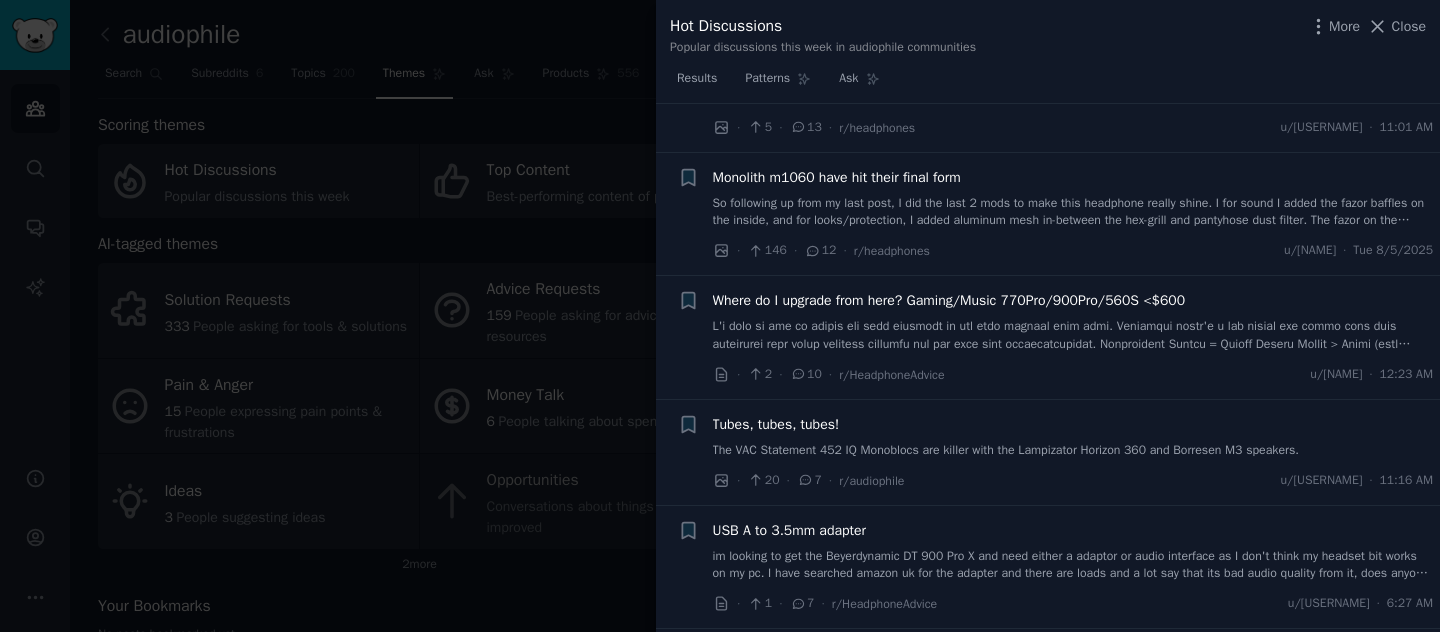 click on "So following up from my last post, I did the last 2 mods to make this headphone really shine. I for sound I added the fazor baffles on the inside, and for looks/protection, I added aluminum mesh in-between the hex-grill and pantyhose dust filter.
The fazor on the inside seemed to have brought down a treble peak that made these a bit ear piercing on certain songs. These are MUCH more smooth and I spent 6 hours tonight going though some of my playlist and just enjoying music. Truely a great experience and this is what it's all about." at bounding box center (1073, 212) 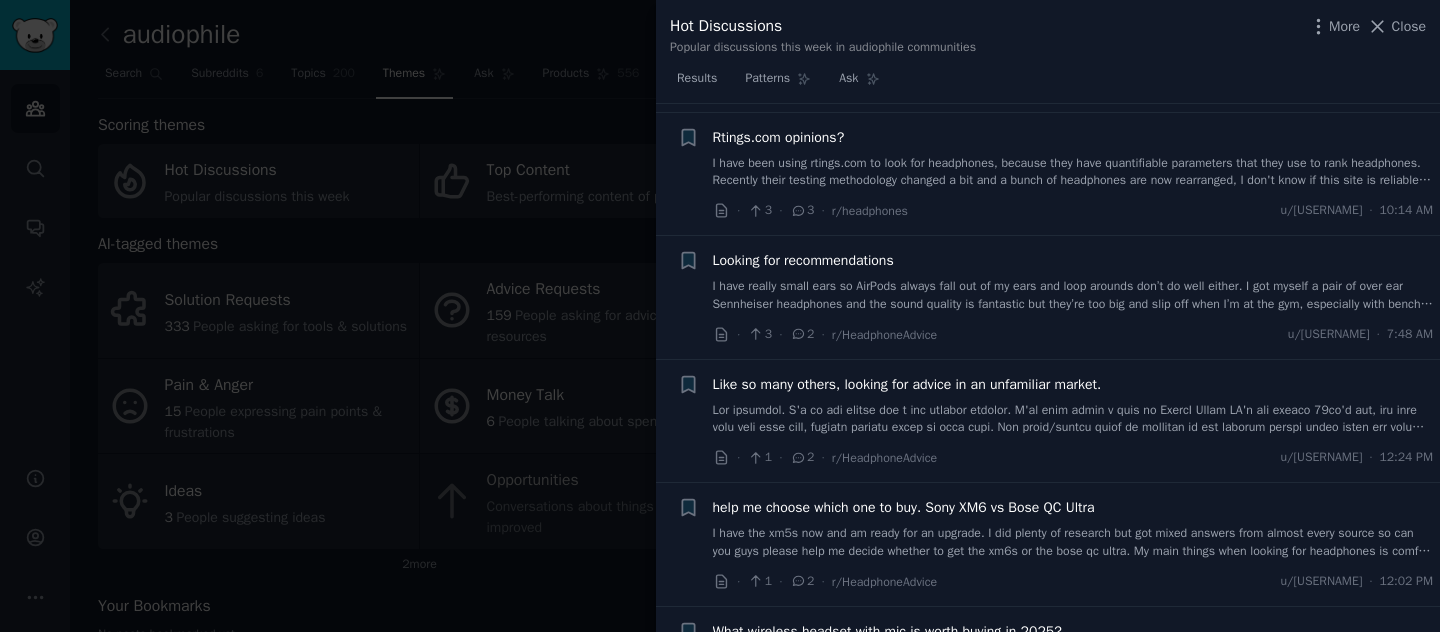 scroll, scrollTop: 7776, scrollLeft: 0, axis: vertical 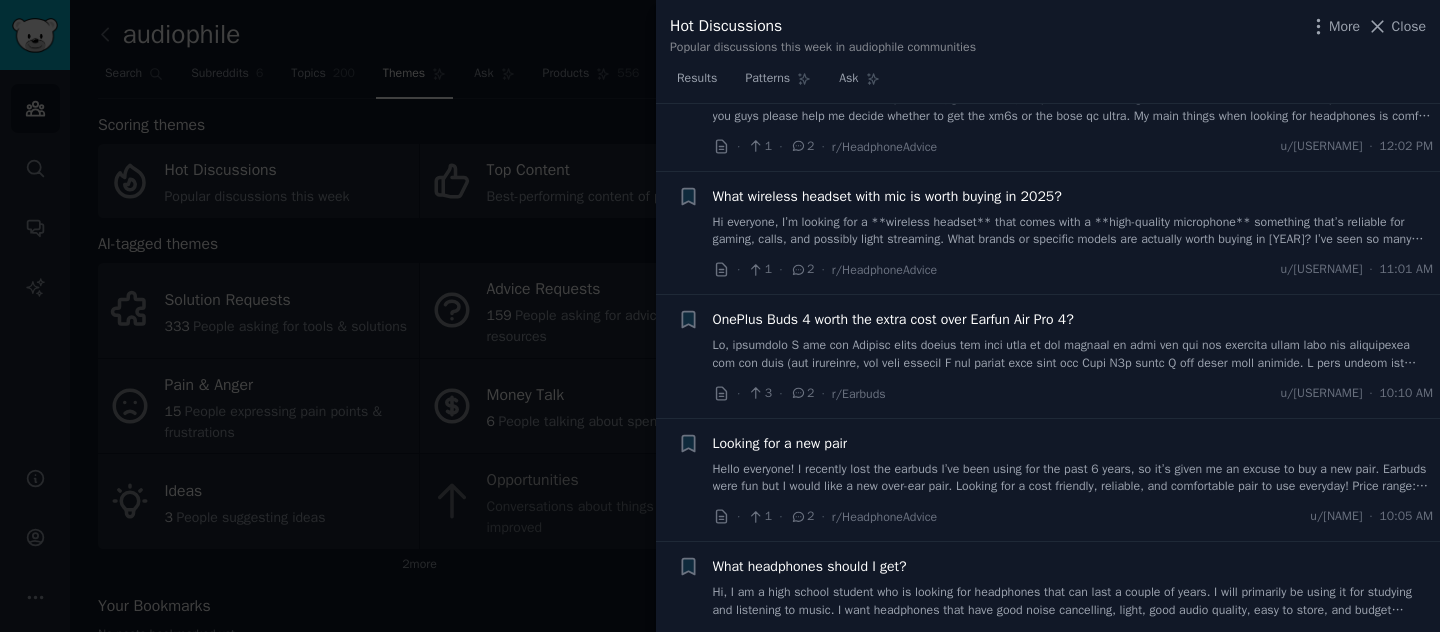 click at bounding box center [720, 316] 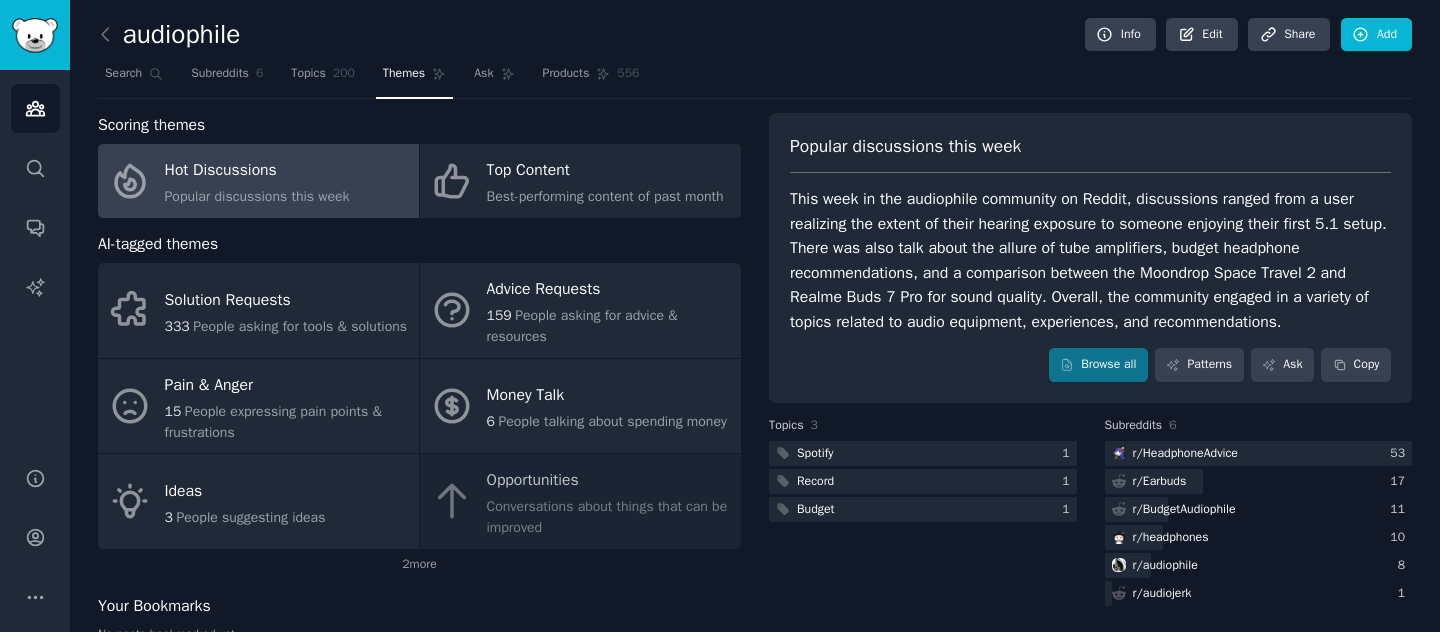 click at bounding box center [110, 35] 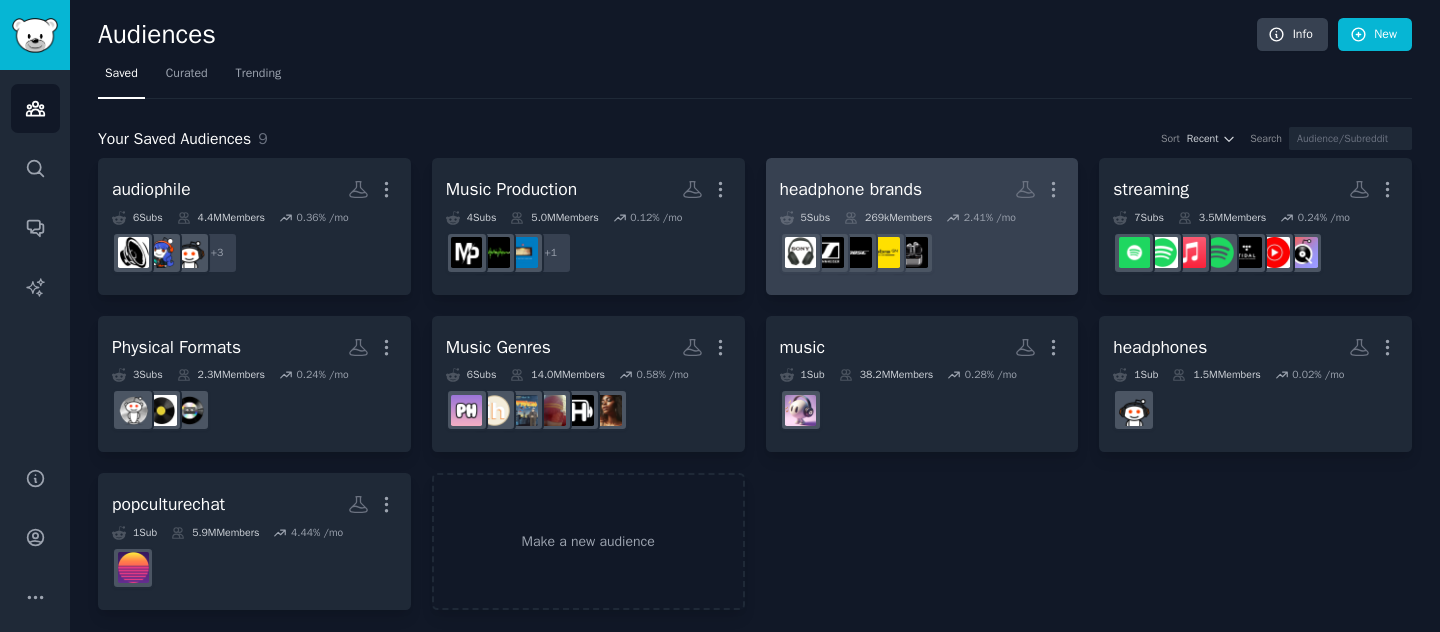 click on "headphone brands" at bounding box center [851, 189] 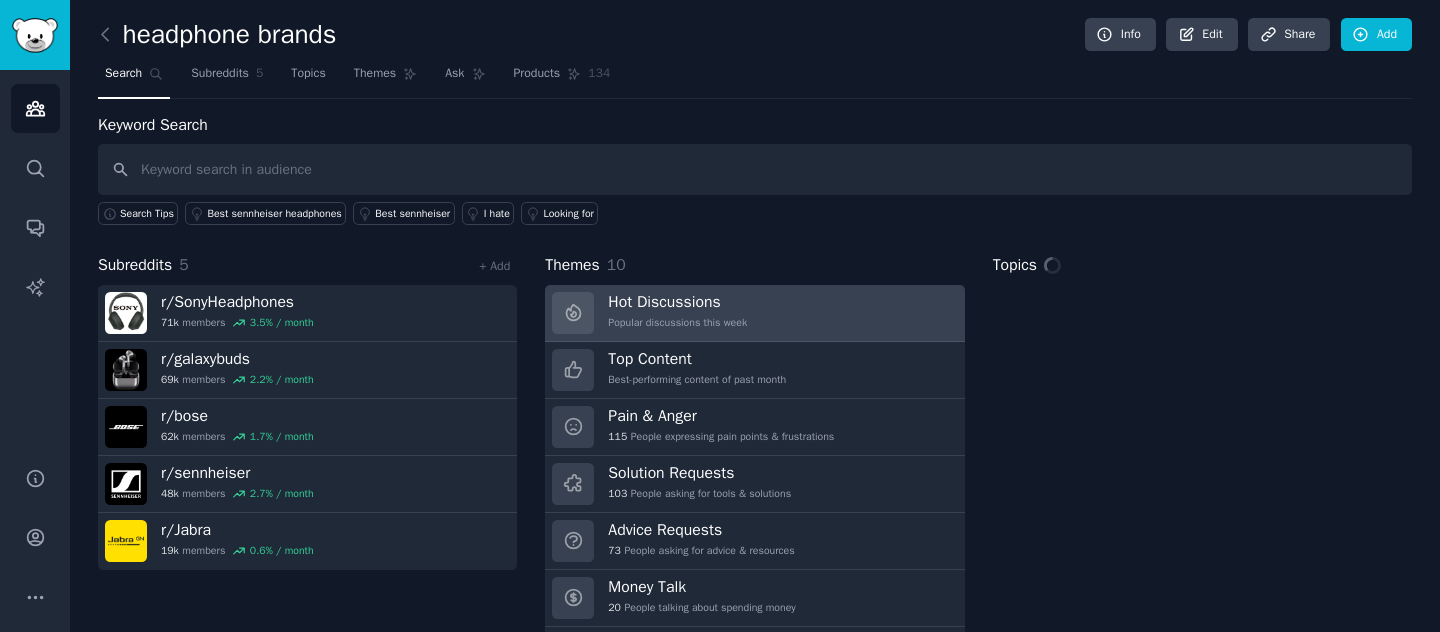 click on "Popular discussions this week" at bounding box center [677, 323] 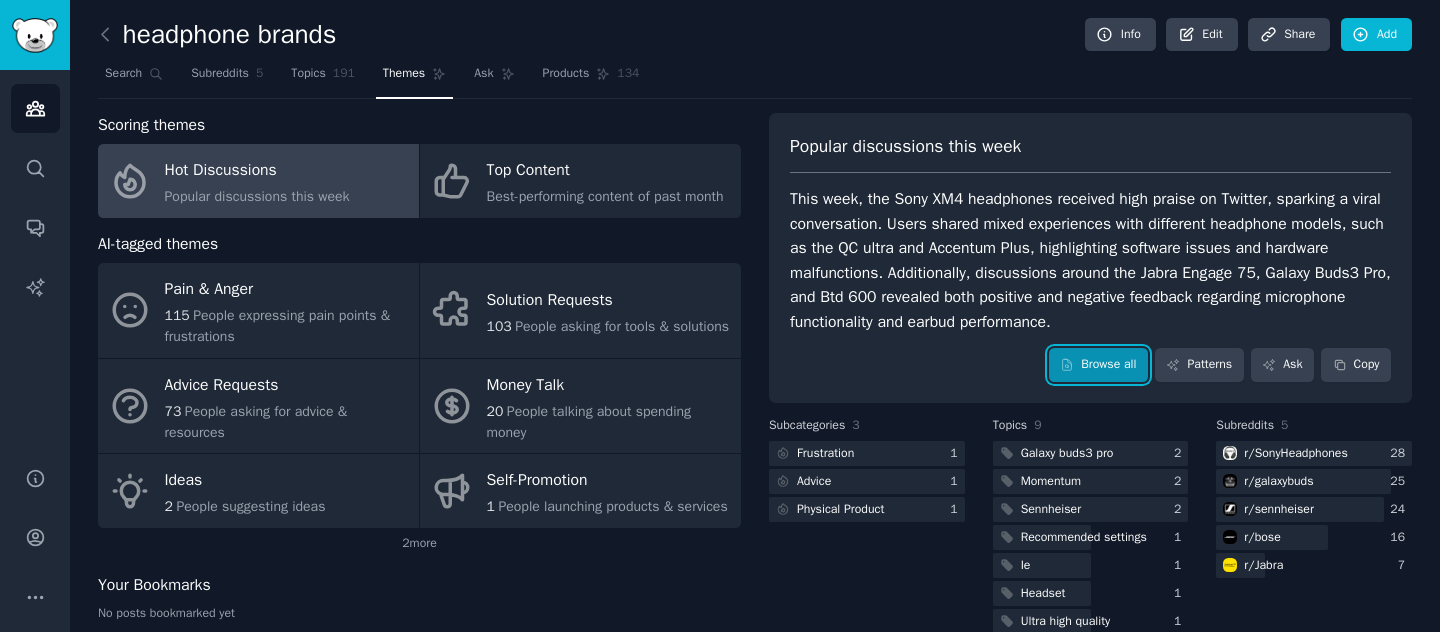 click on "Browse all" at bounding box center [1098, 365] 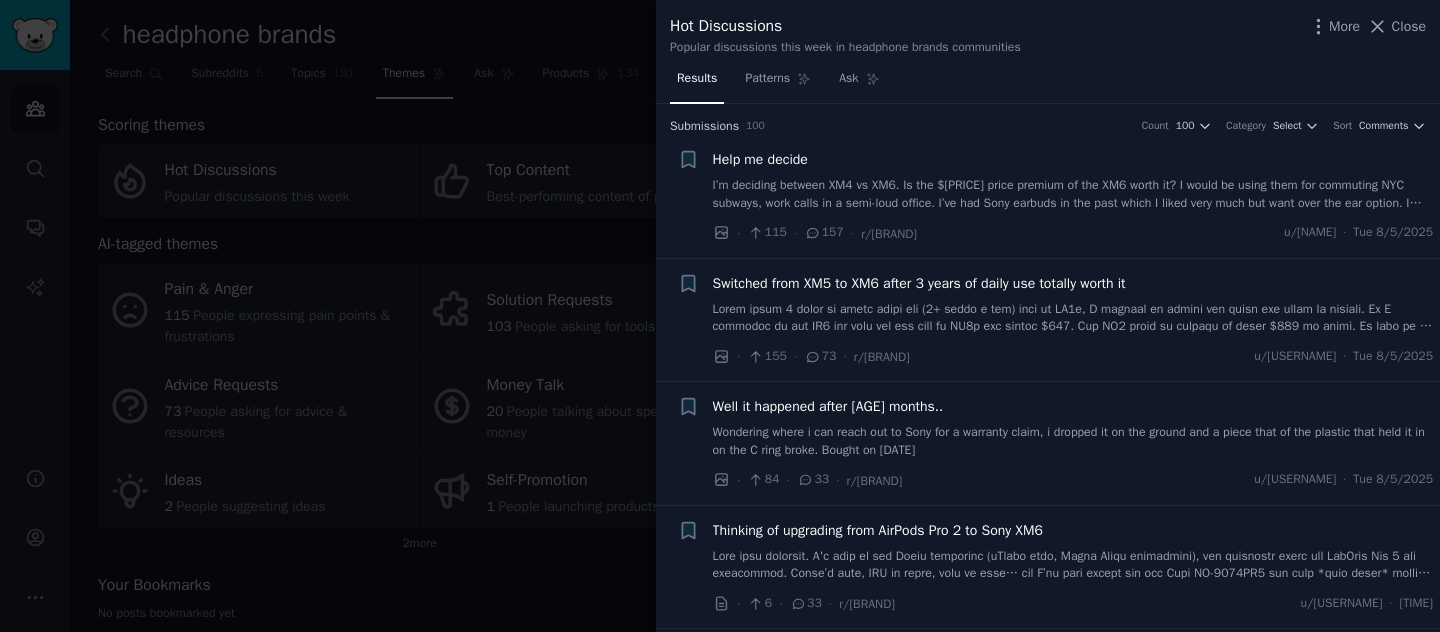 click on "I’m deciding between XM4 vs XM6. Is the $[PRICE] price premium of the XM6 worth it?
I would be using them for commuting NYC subways, work calls in a semi-loud office. I’ve had Sony earbuds in the past which I liked very much but want over the ear option. I have also had Beats Studio Pros which were great for work calls because of the wired ability but the clamp was too strong." at bounding box center (1073, 194) 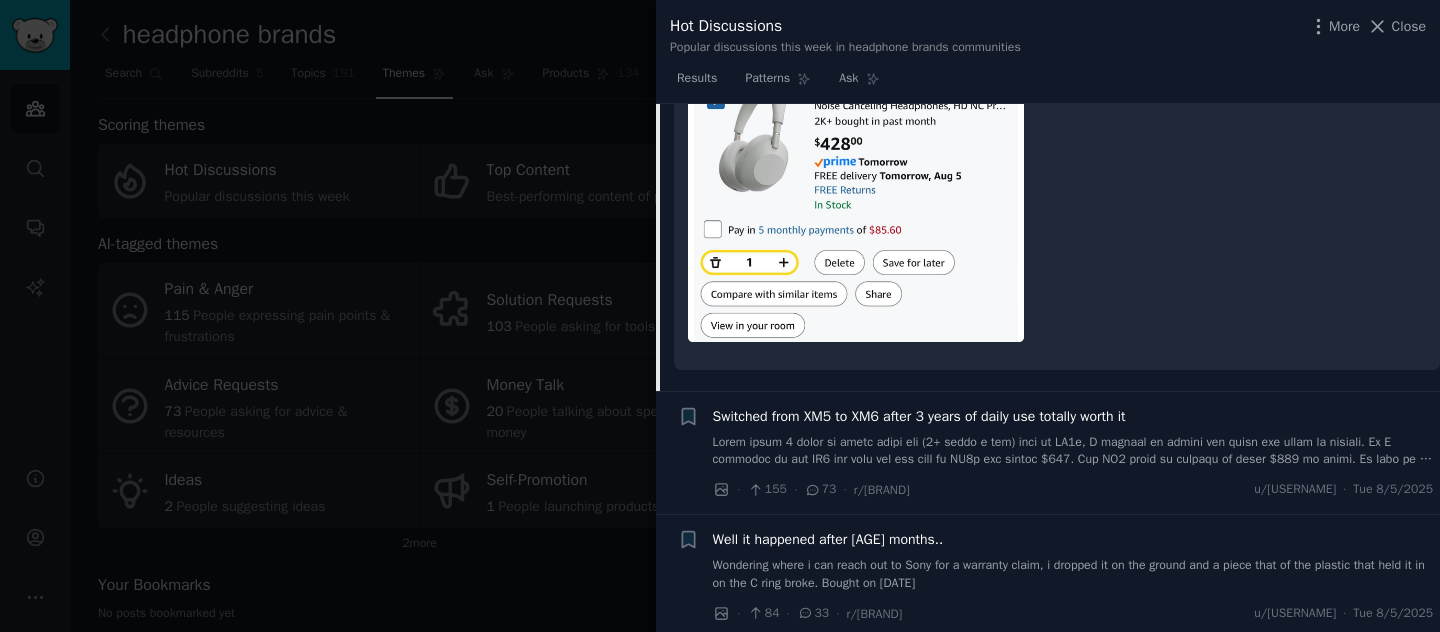 click on "Switched from XM5 to XM6 after 3 years of daily use totally worth it" at bounding box center (919, 416) 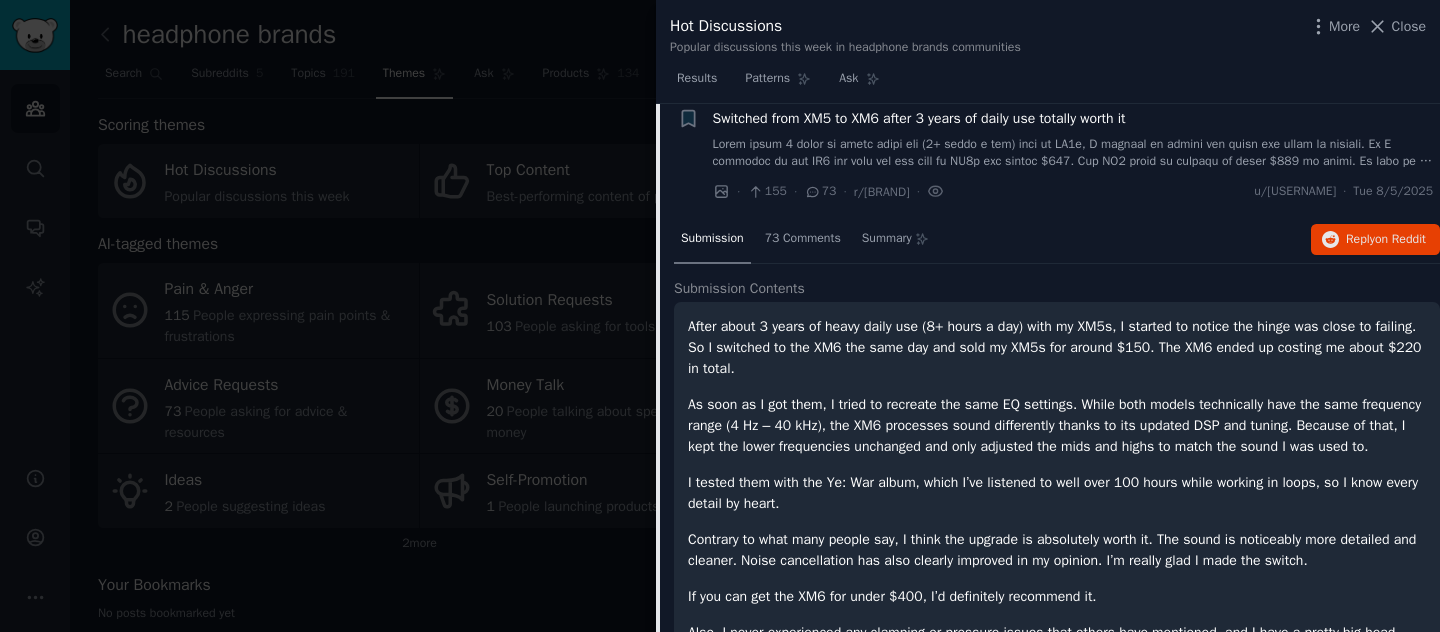 scroll, scrollTop: 155, scrollLeft: 0, axis: vertical 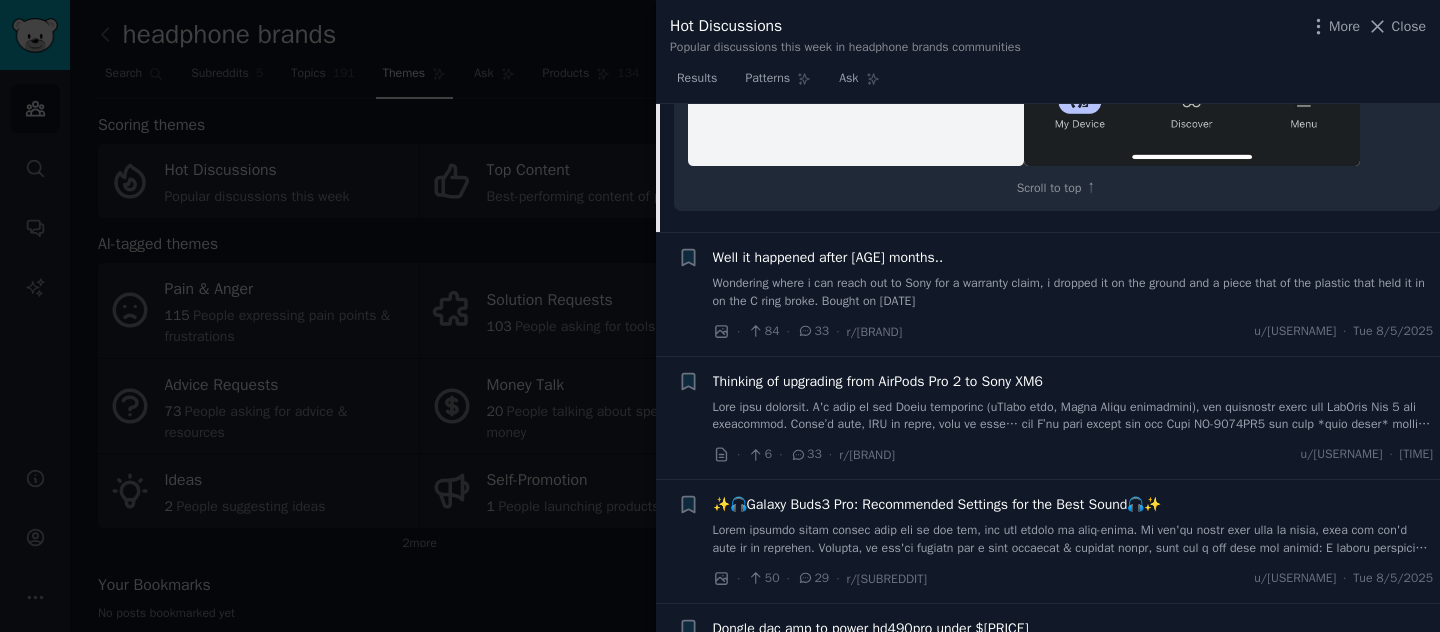 click on "Wondering where i can reach out to Sony for a warranty claim, i dropped it on the ground and a piece that of the plastic that held it in on the C ring broke. Bought on [DATE]" at bounding box center (1073, 292) 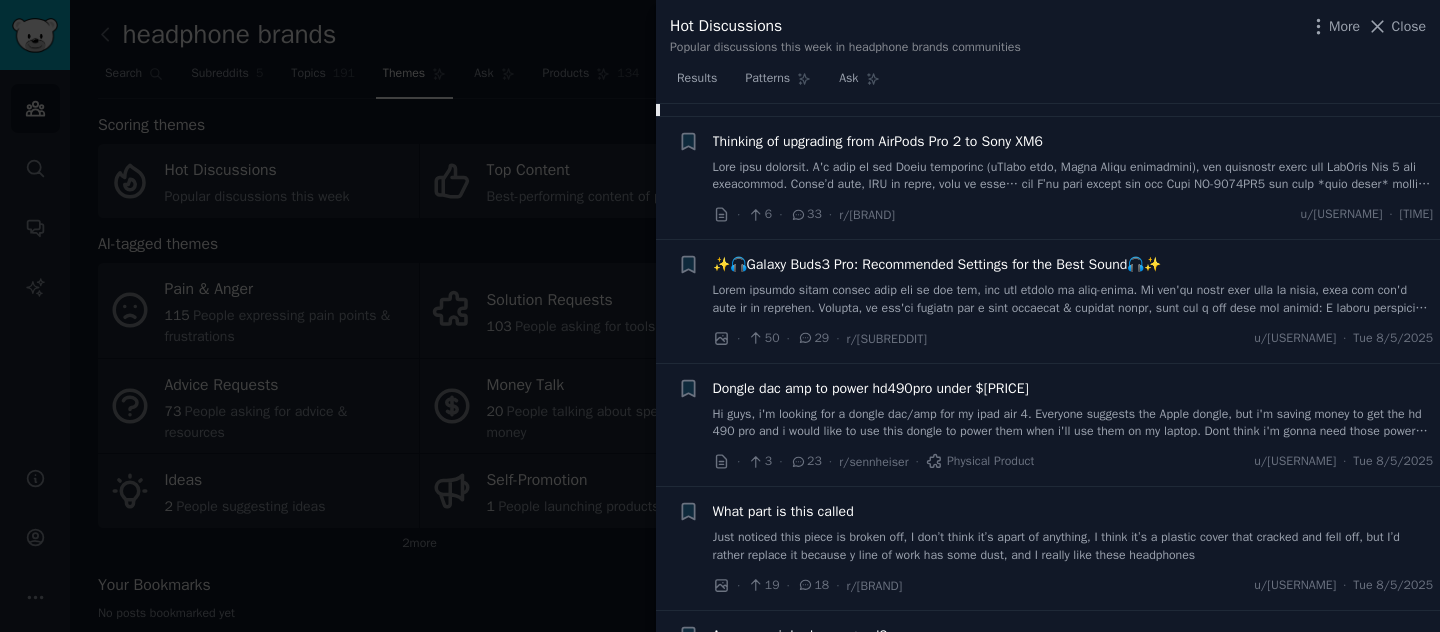 scroll, scrollTop: 1148, scrollLeft: 0, axis: vertical 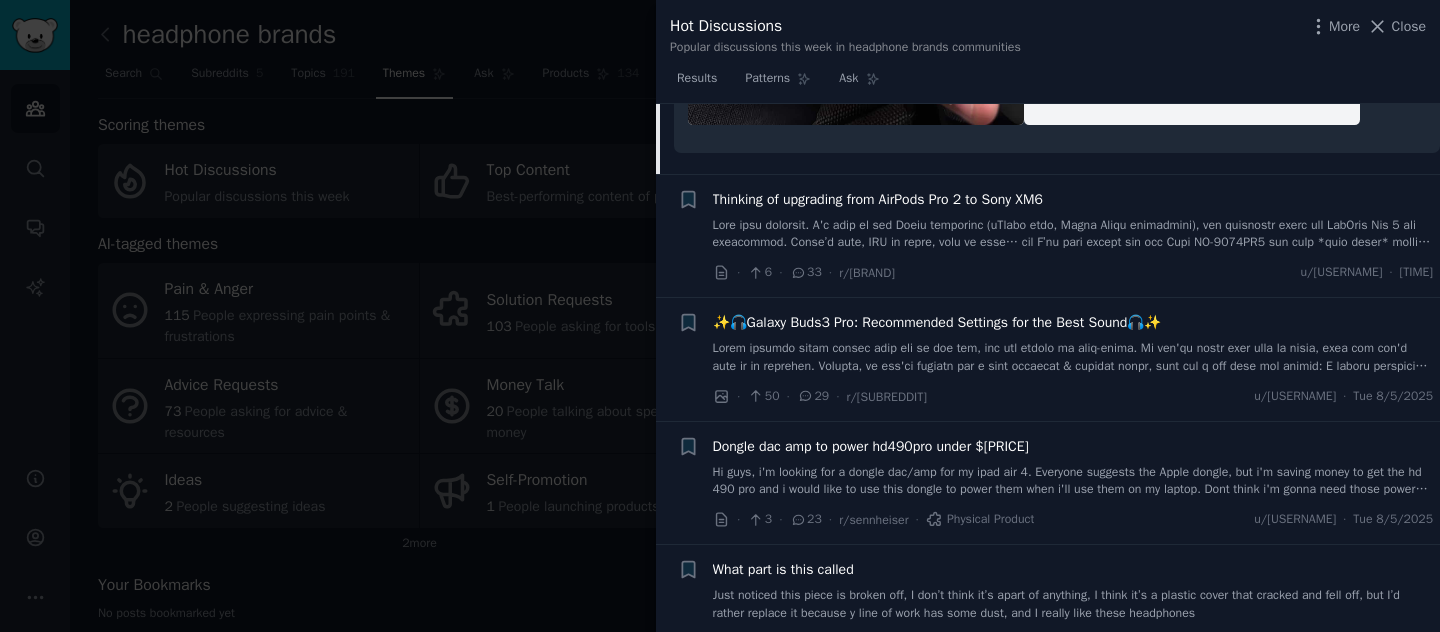 click on "Thinking of upgrading from AirPods Pro 2 to Sony XM6" at bounding box center [1073, 220] 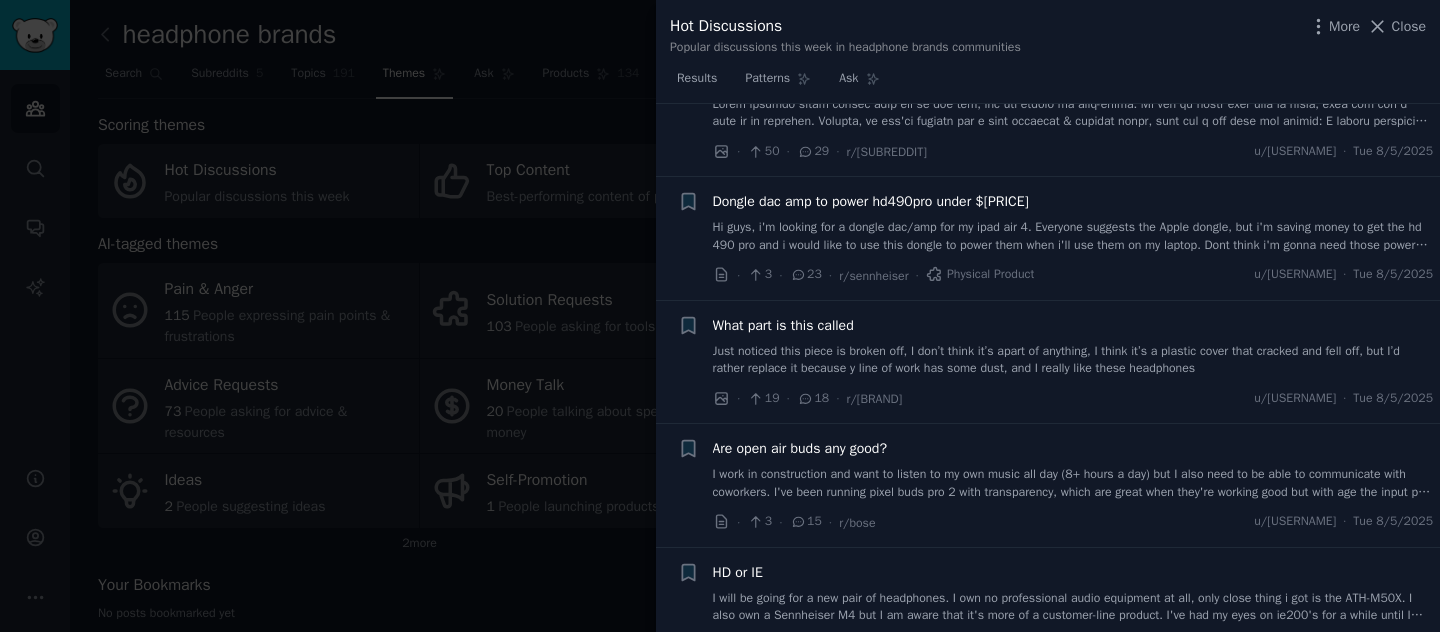 click on "Hi guys, i'm looking for a dongle dac/amp for my ipad air 4. Everyone suggests the Apple dongle, but i'm saving money to get the hd 490 pro and i would like to use this dongle to power them when i'll use them on my laptop. Dont think i'm gonna need those power house dongles which melt battery life, cause the hd 490 pro don't seem to be so hard to drive. I'd like something balanced: clear sound and enough power but without going too far. My budget would be around 30 EUR (can go a bit further if it does really worth it), i'm grateful for your help🙏" at bounding box center (1073, 236) 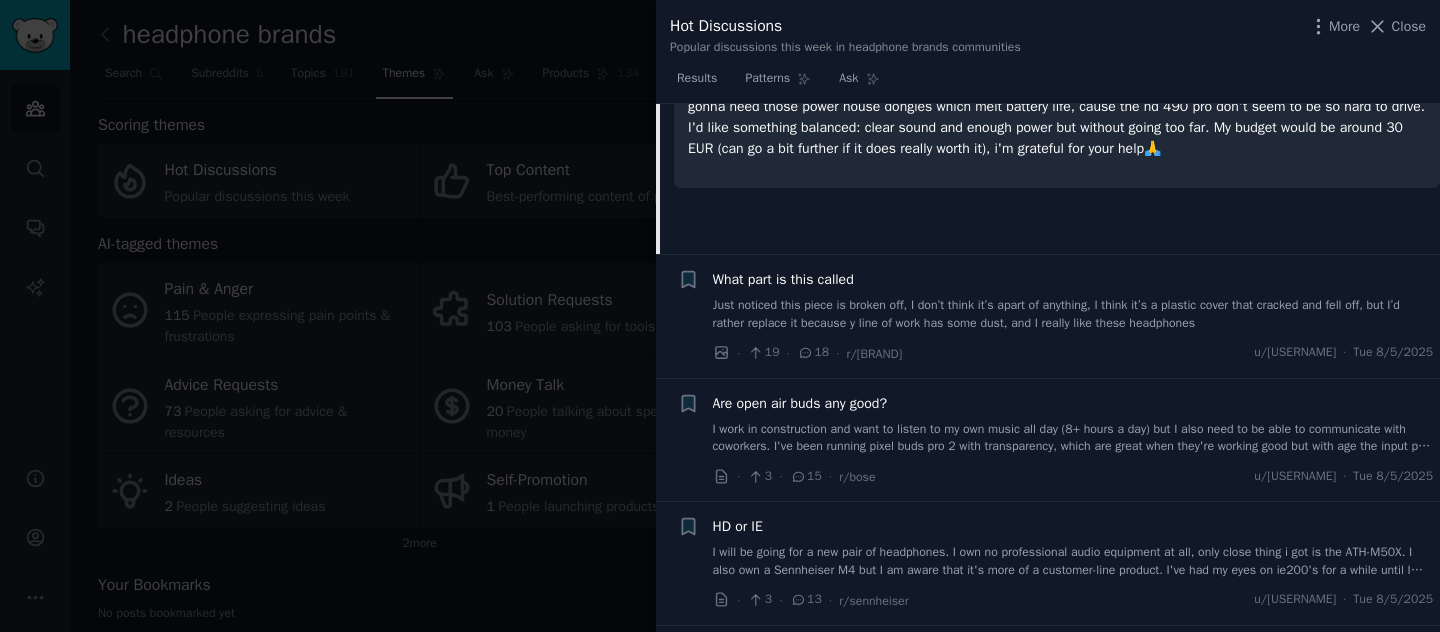 click on "Just noticed this piece is broken off, I don’t think it’s apart of anything, I think it’s a plastic cover that cracked and fell off, but I’d rather replace it because y line of work has some dust, and I really like these headphones" at bounding box center [1073, 314] 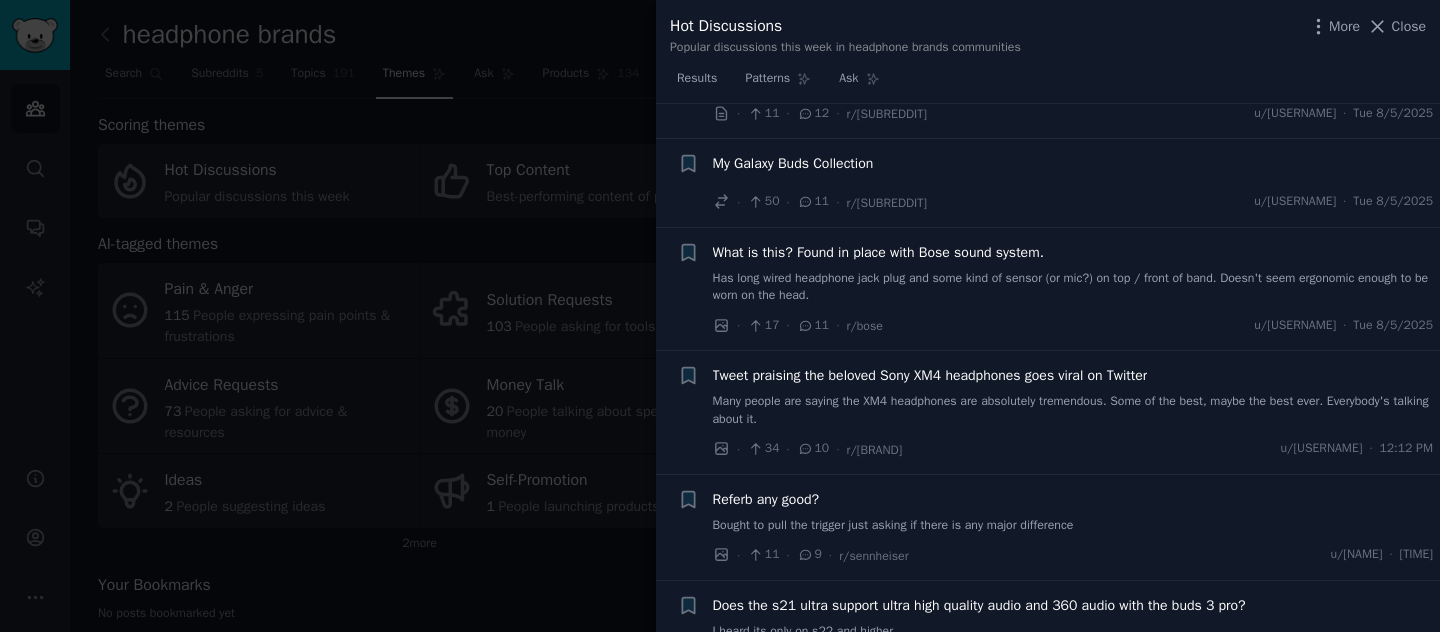 click on "My Galaxy Buds Collection" at bounding box center [793, 163] 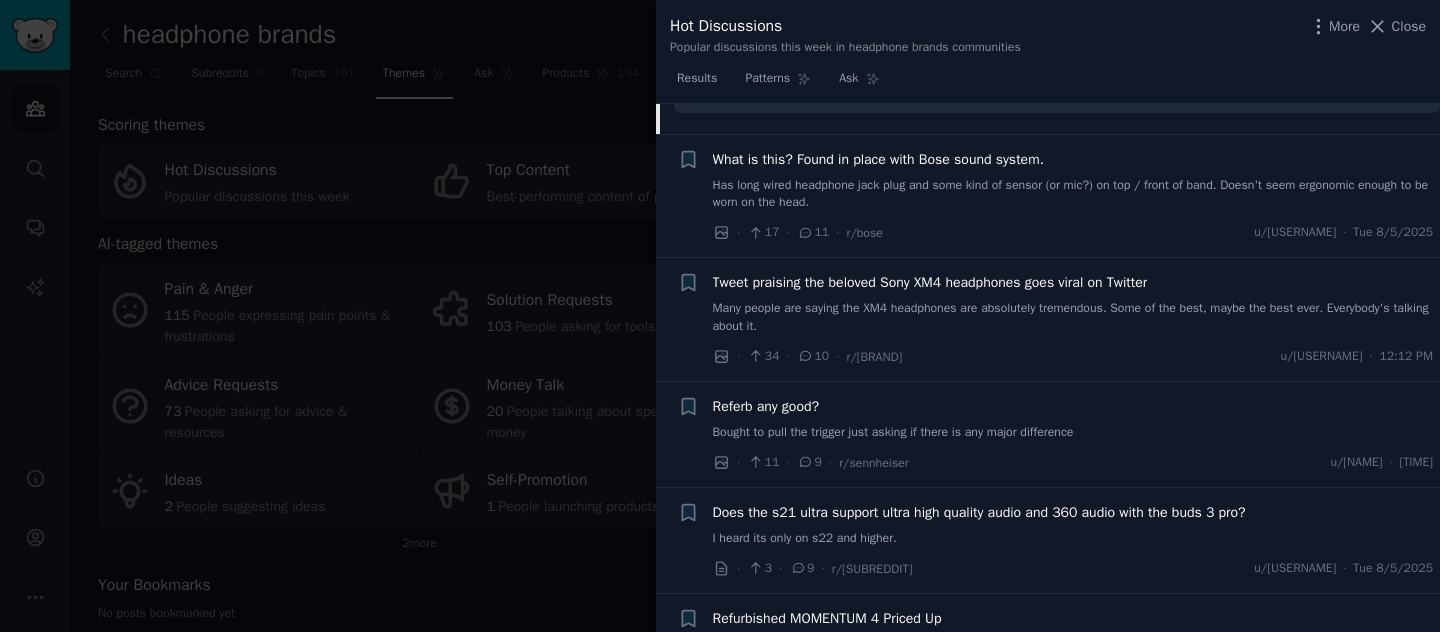 click on "What is this? Found in place with Bose sound system." at bounding box center [878, 159] 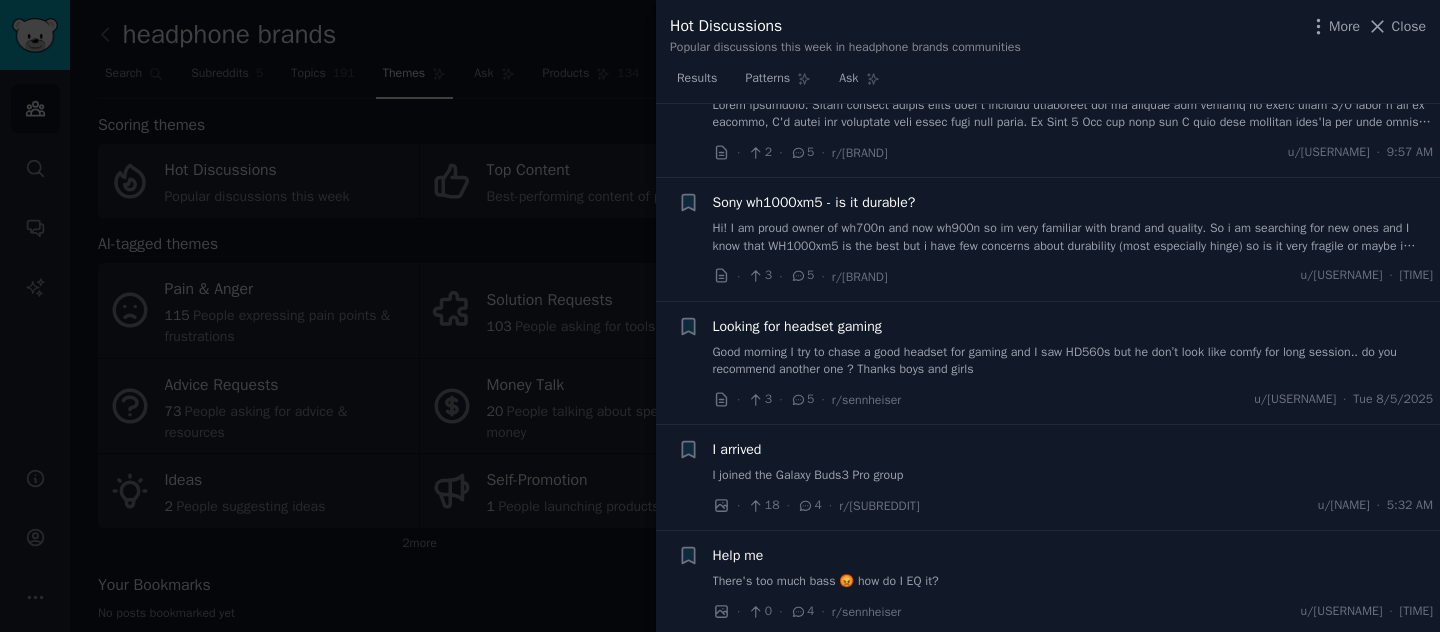 scroll, scrollTop: 3435, scrollLeft: 0, axis: vertical 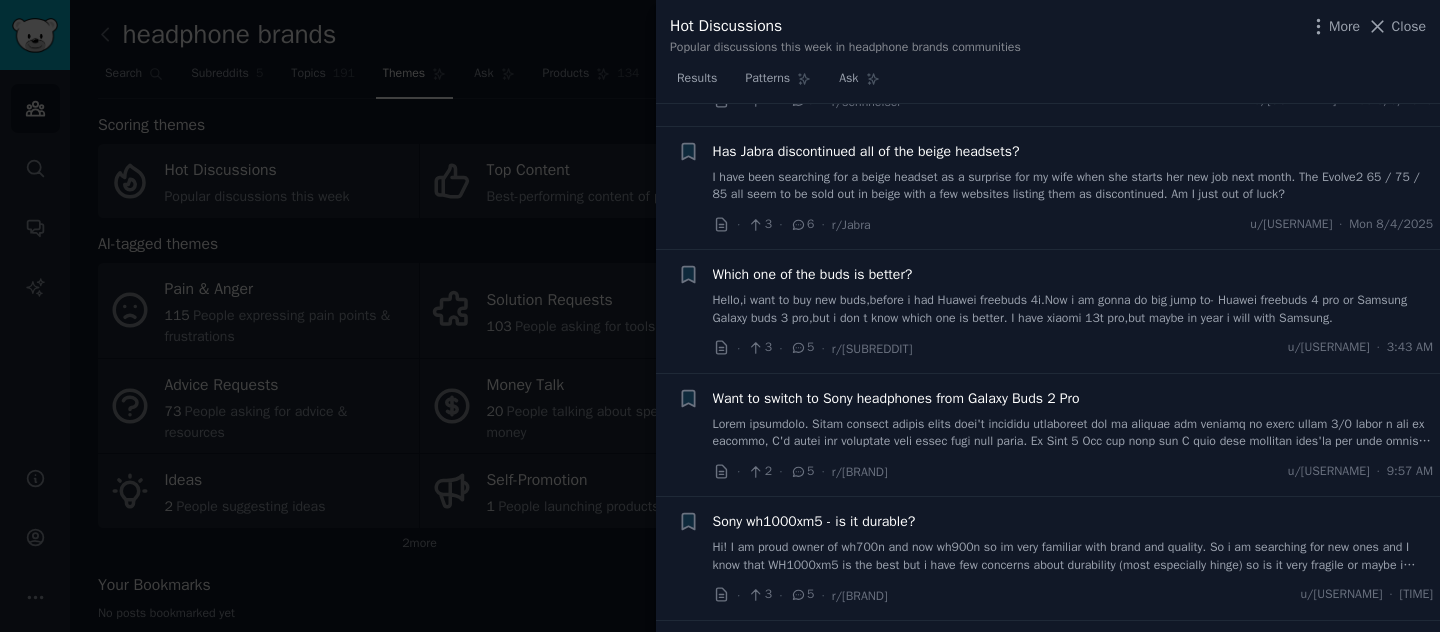 click on "Has Jabra discontinued all of the beige headsets?" at bounding box center [866, 151] 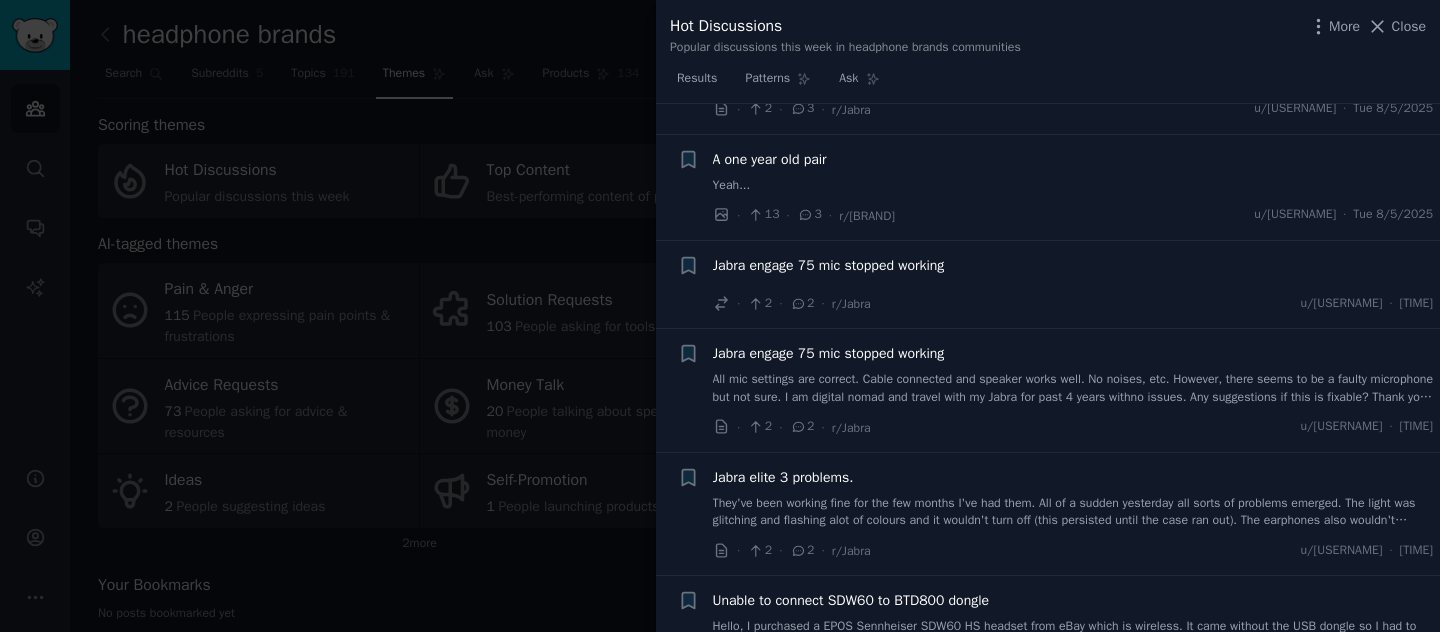 click on "A one year old pair" at bounding box center (770, 159) 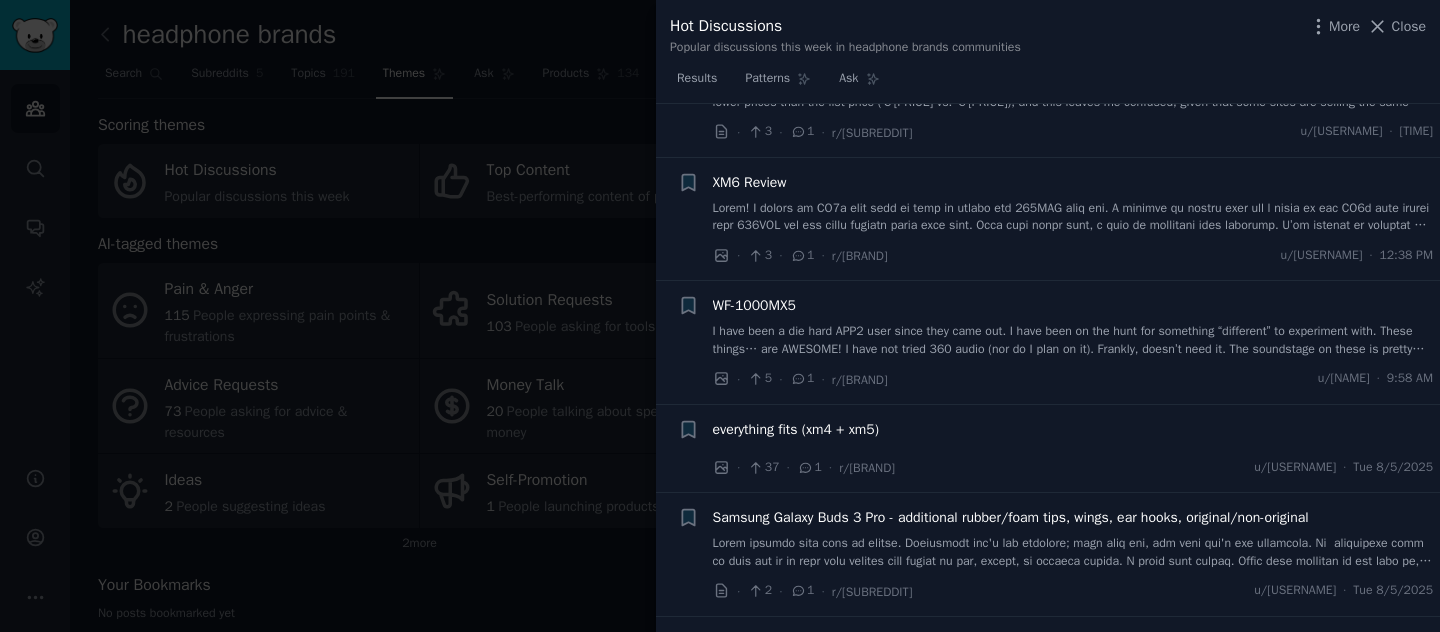 scroll, scrollTop: 8483, scrollLeft: 0, axis: vertical 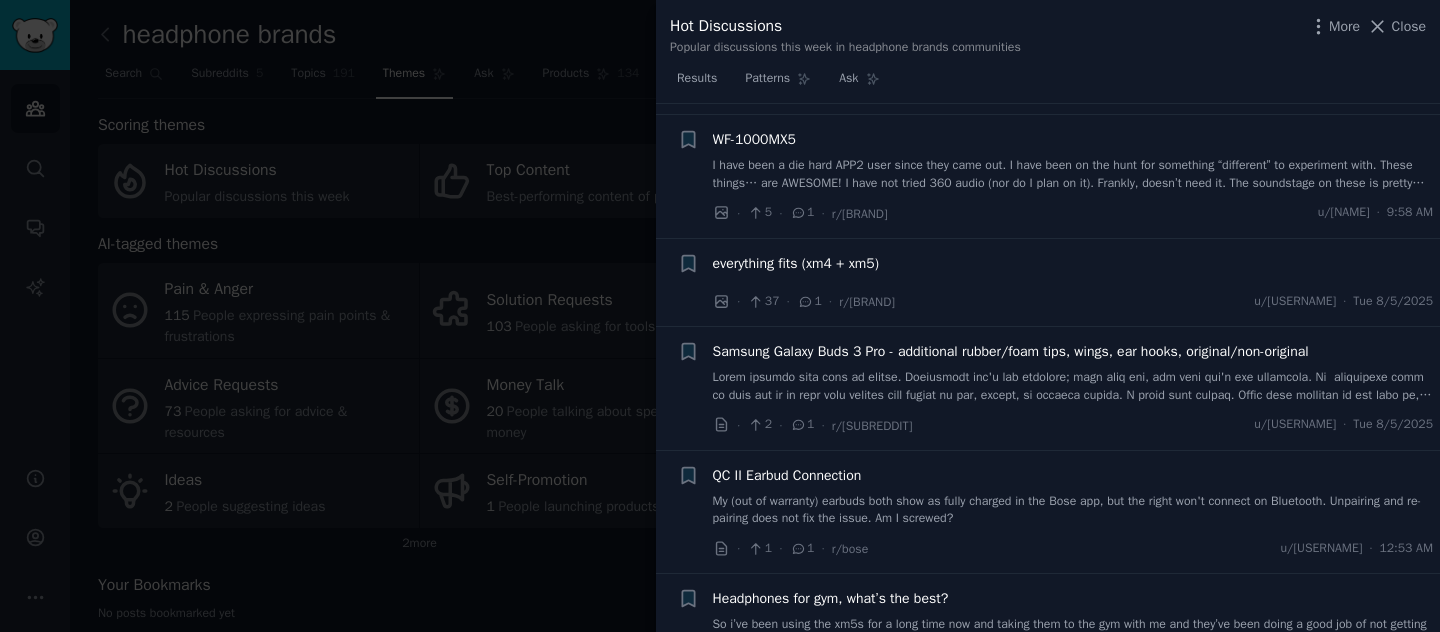 click at bounding box center (720, 316) 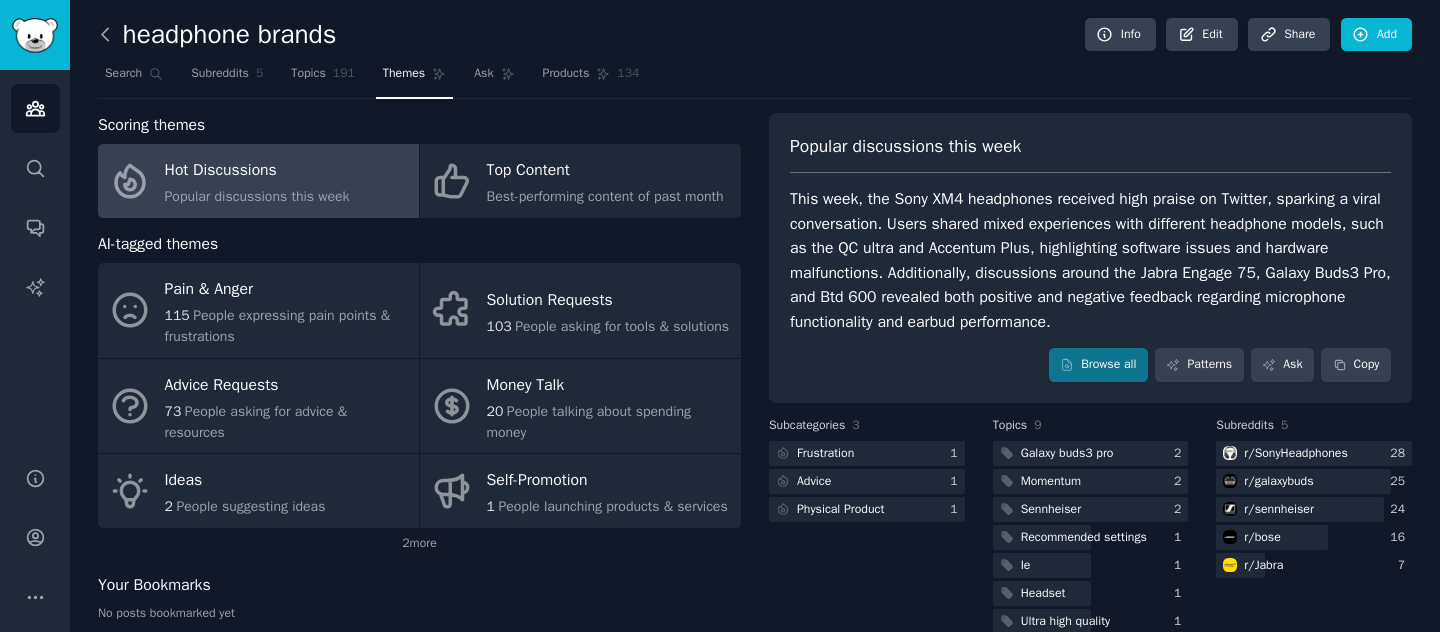 click 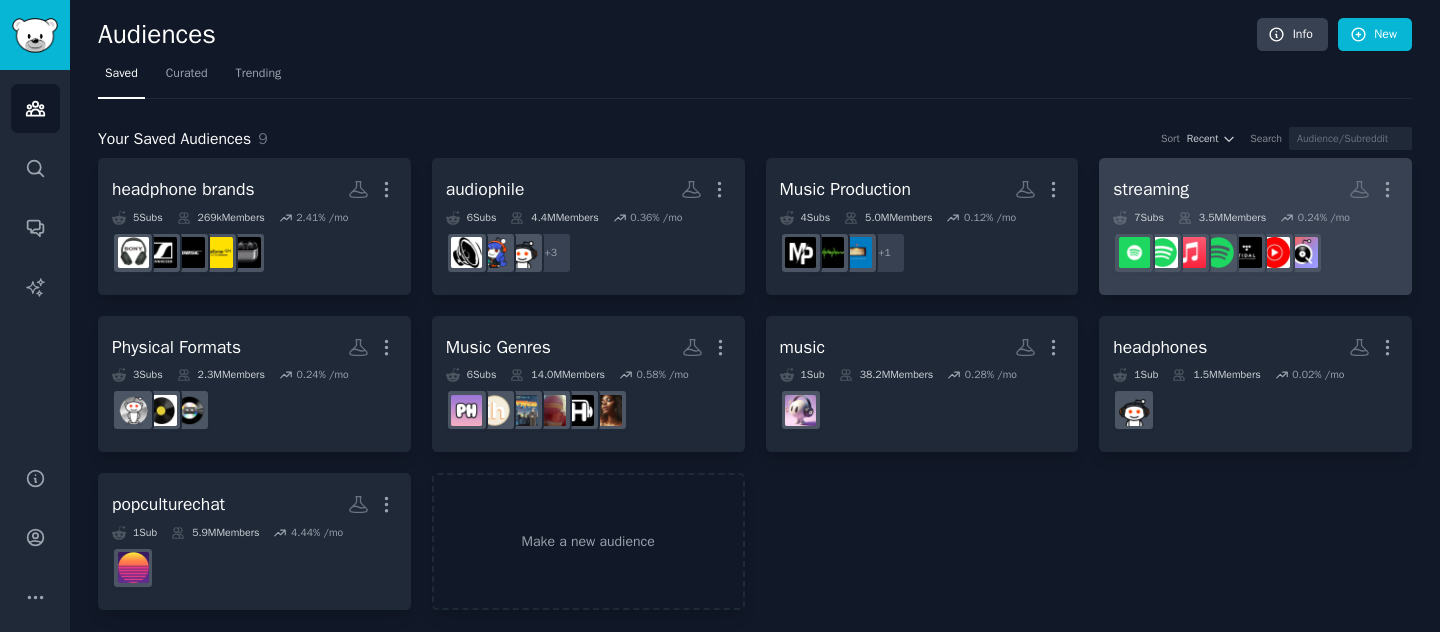 click on "streaming More" at bounding box center (1255, 189) 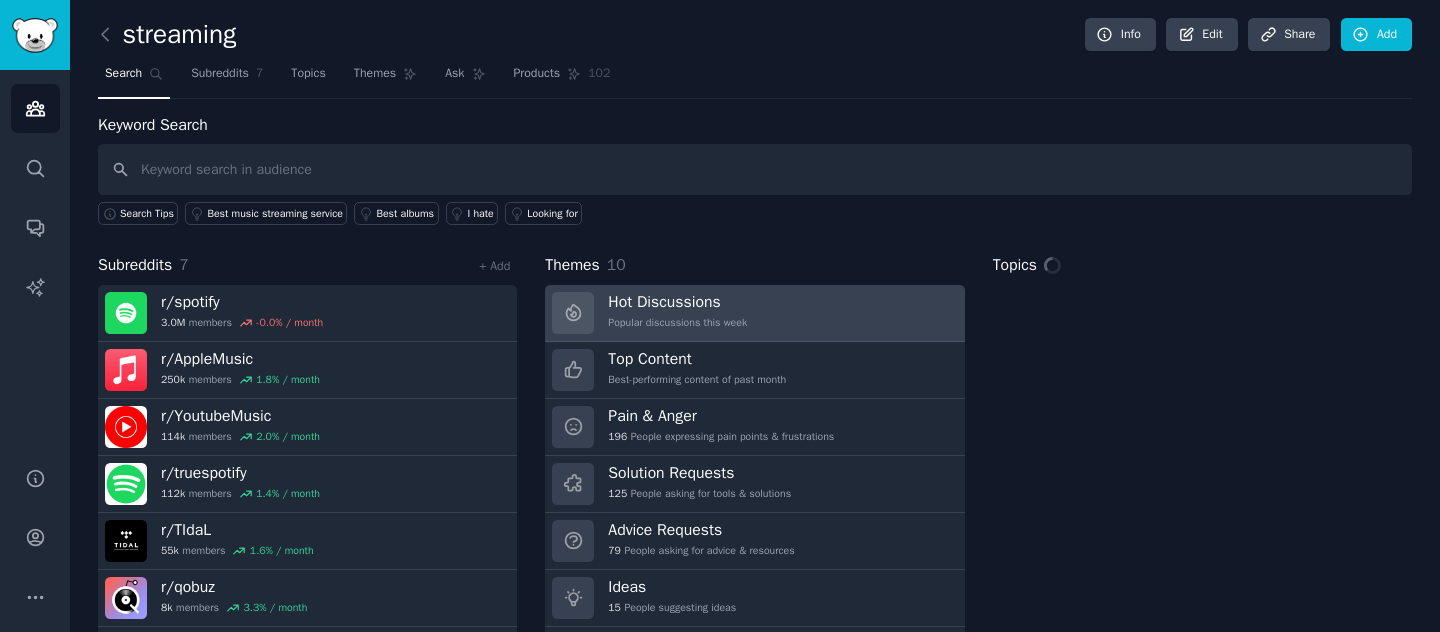 click on "Hot Discussions" at bounding box center (677, 302) 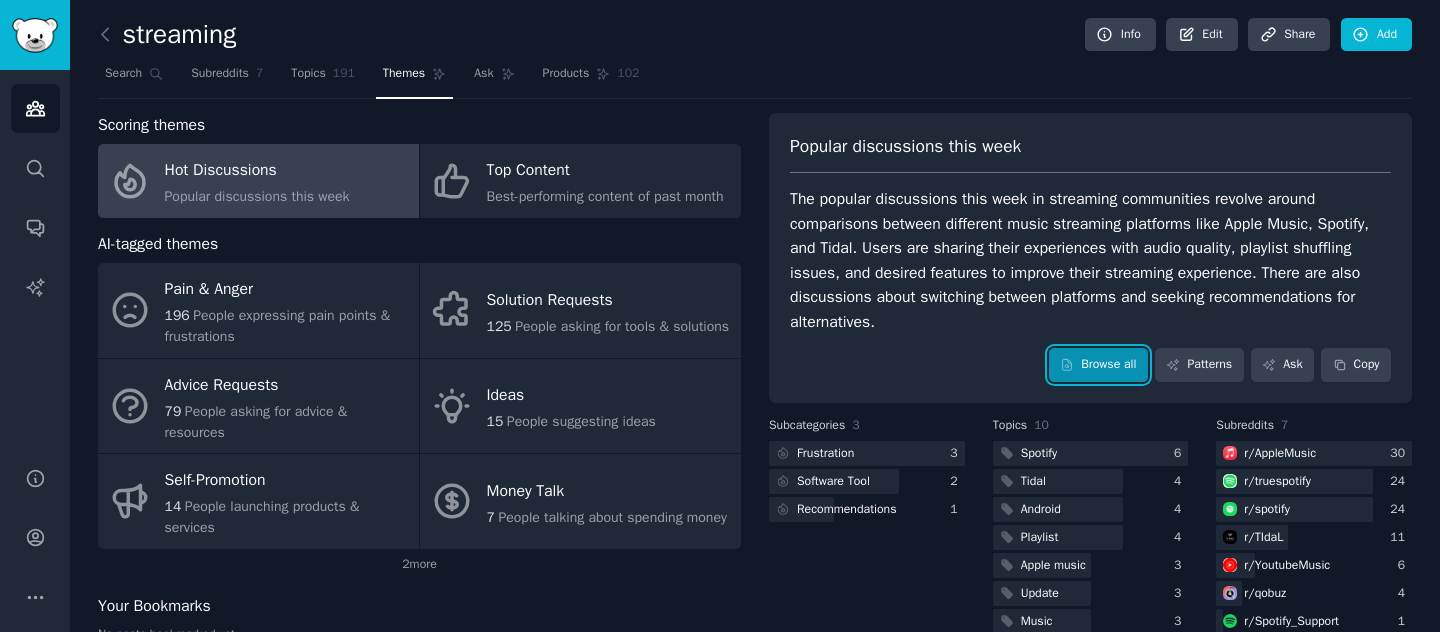 click on "Browse all" at bounding box center [1098, 365] 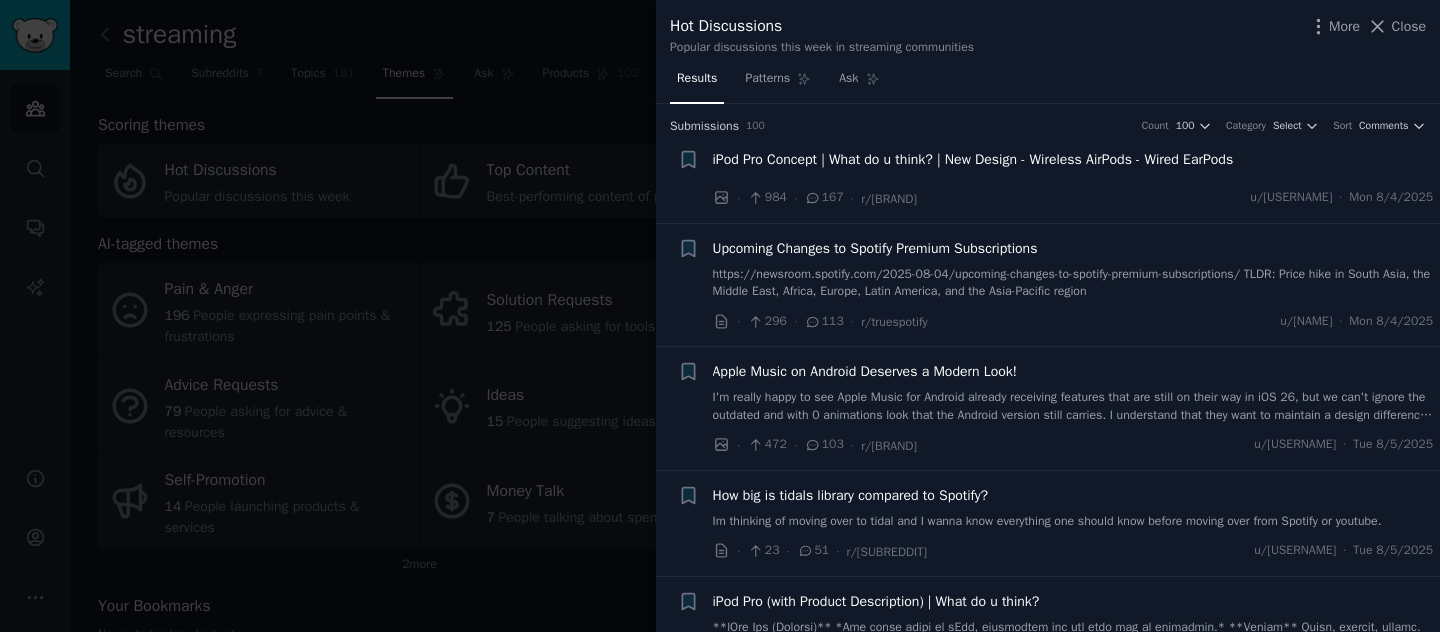 click on "iPod Pro Concept | What do u think? | New Design - Wireless AirPods - Wired EarPods" at bounding box center [1073, 163] 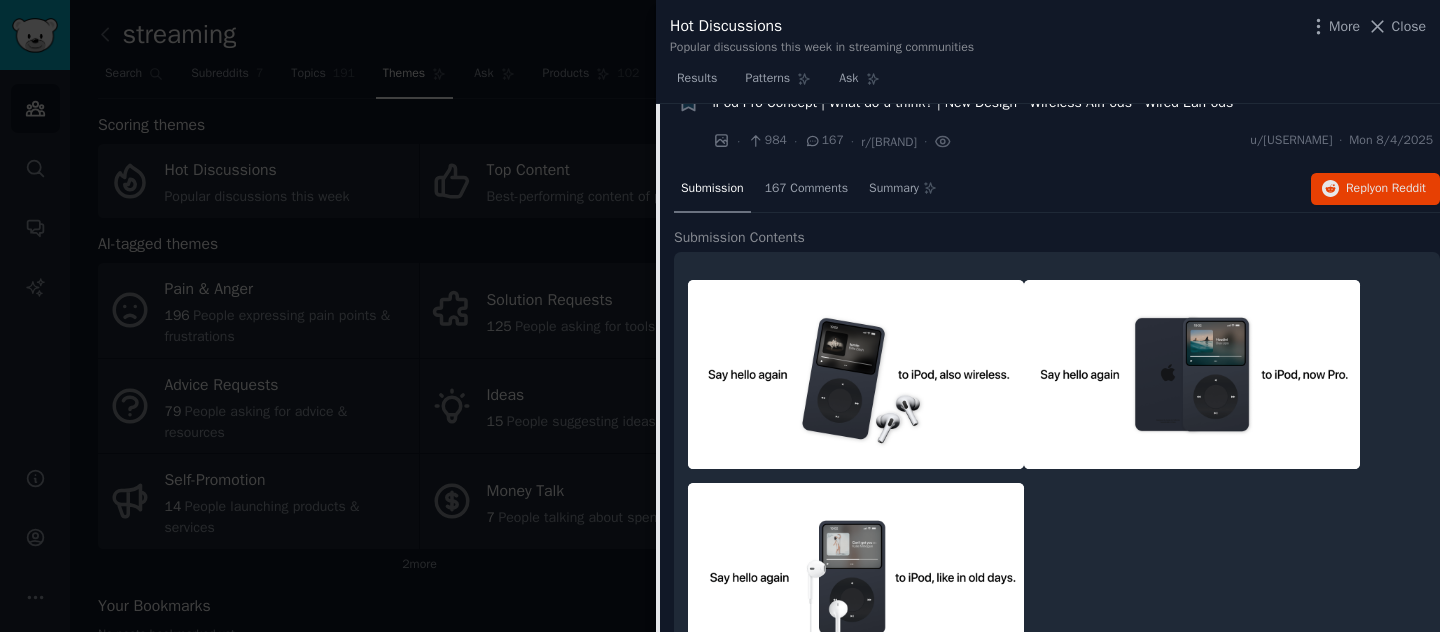 scroll, scrollTop: 66, scrollLeft: 0, axis: vertical 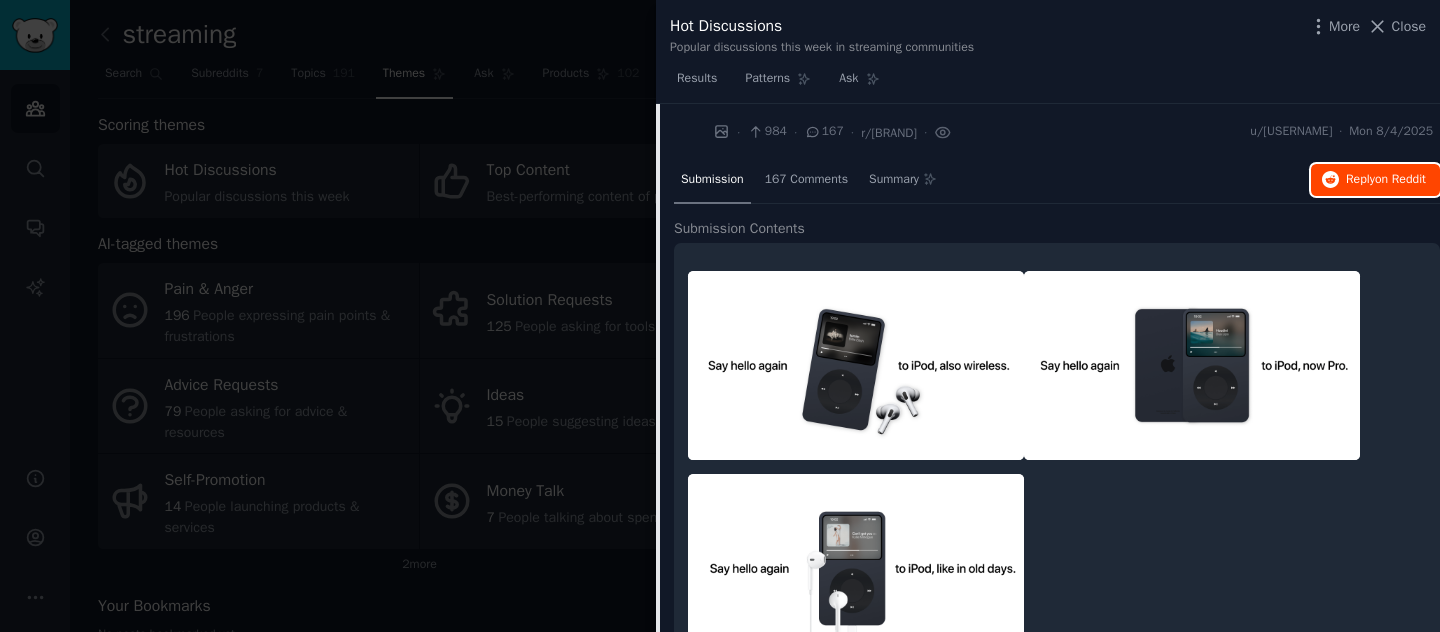 click on "Reply  on Reddit" at bounding box center (1386, 180) 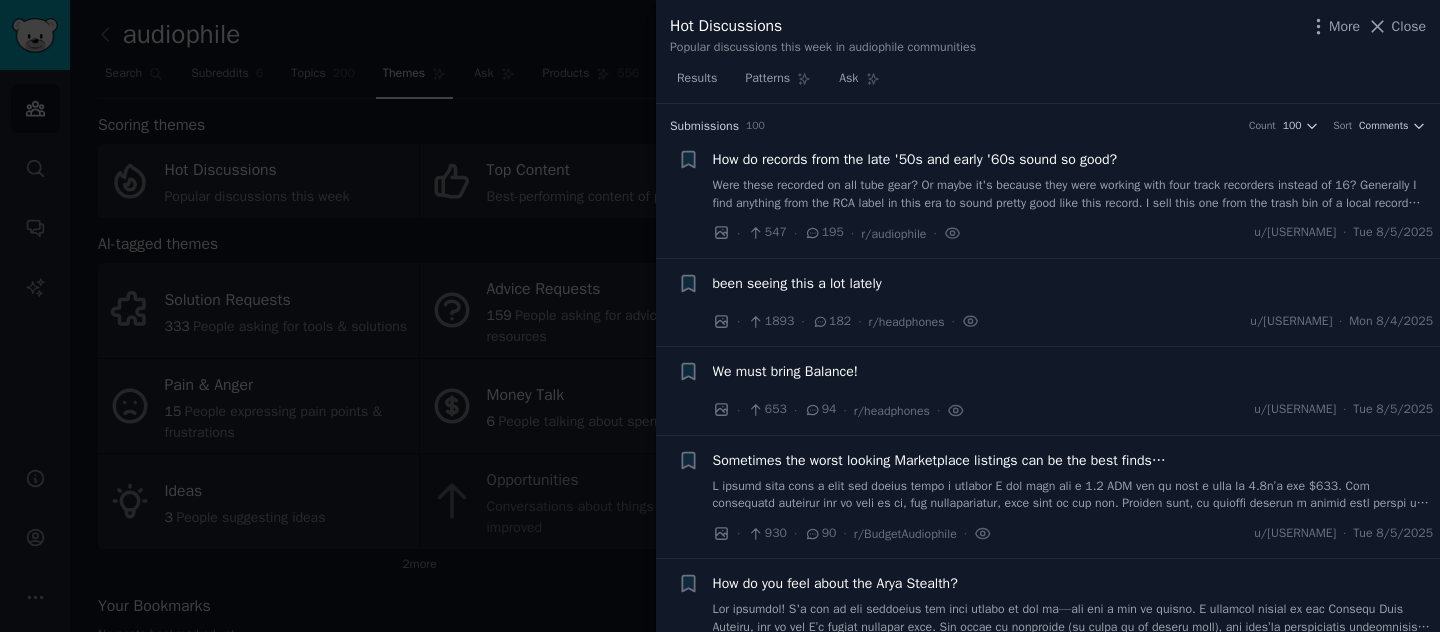 scroll, scrollTop: 0, scrollLeft: 0, axis: both 